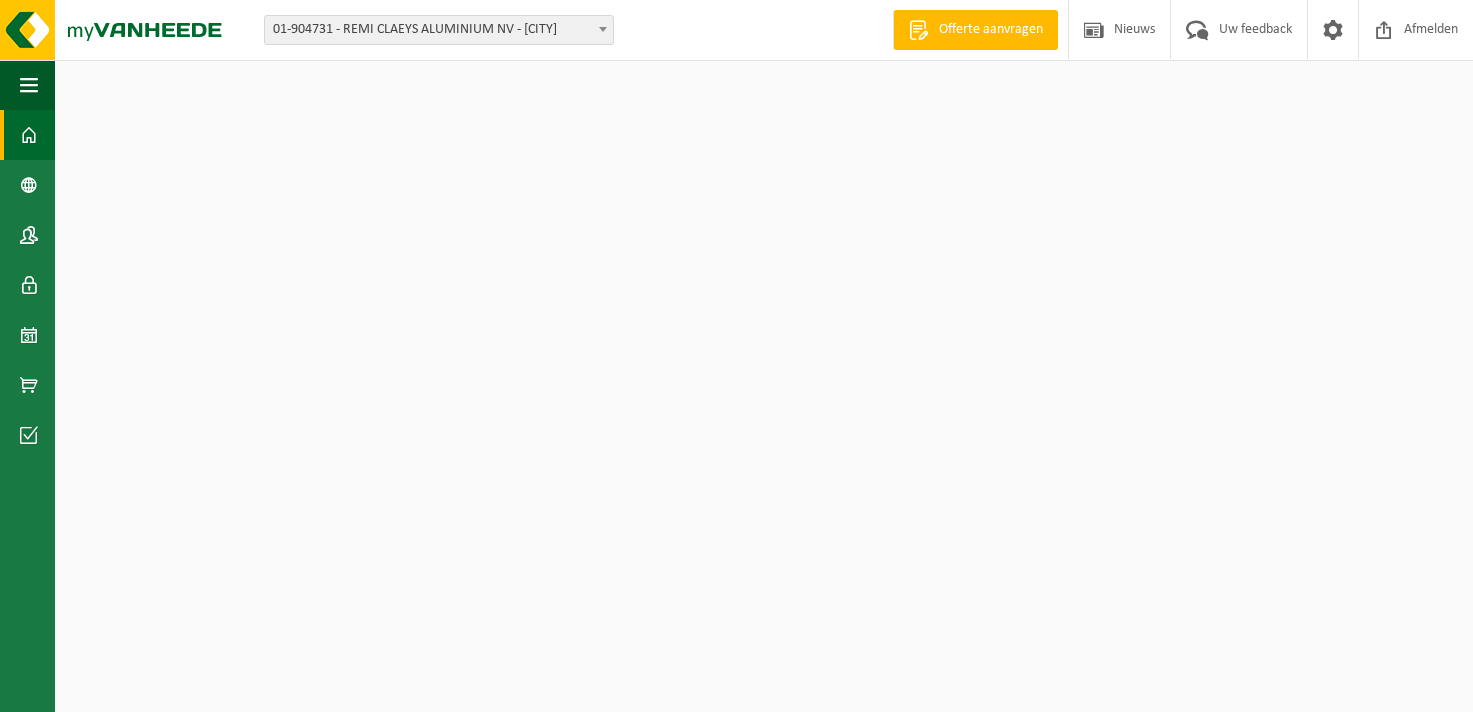 scroll, scrollTop: 0, scrollLeft: 0, axis: both 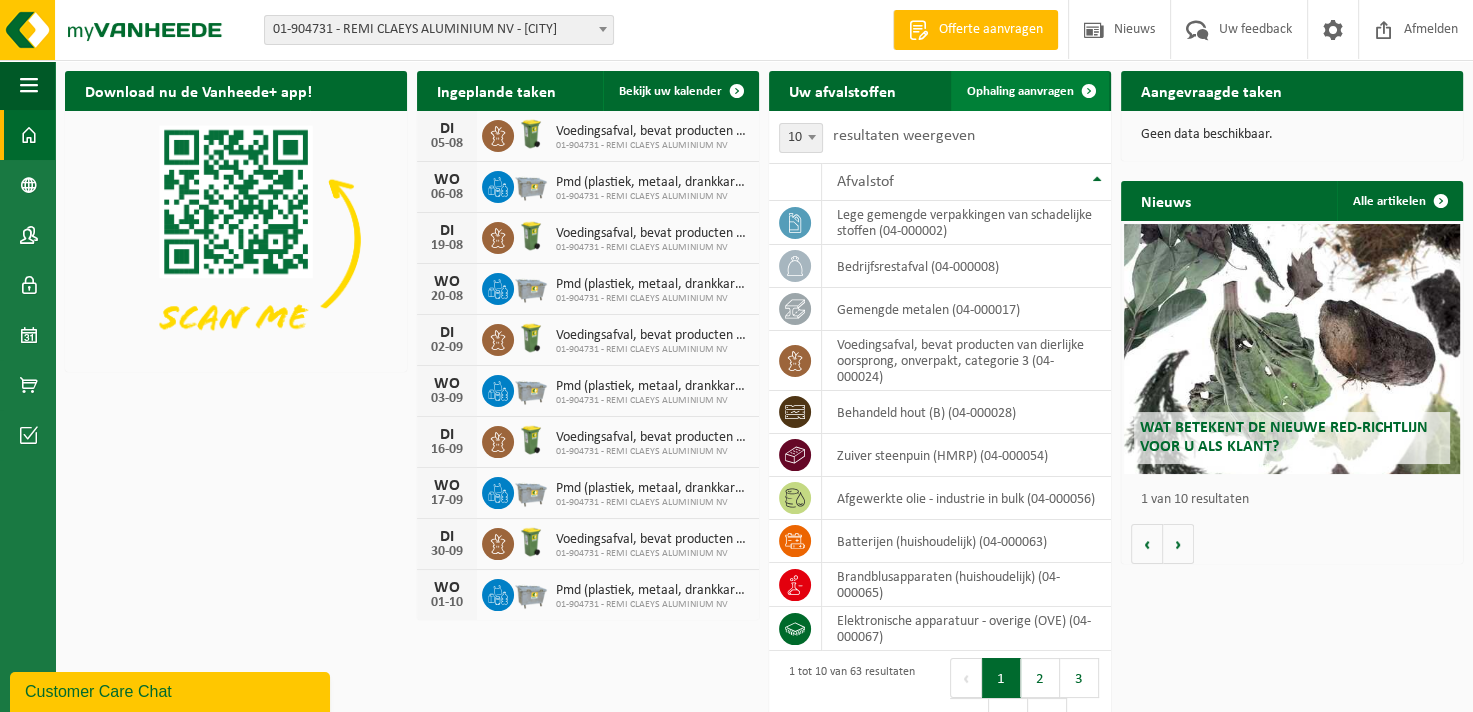 click on "Ophaling aanvragen" at bounding box center (1020, 91) 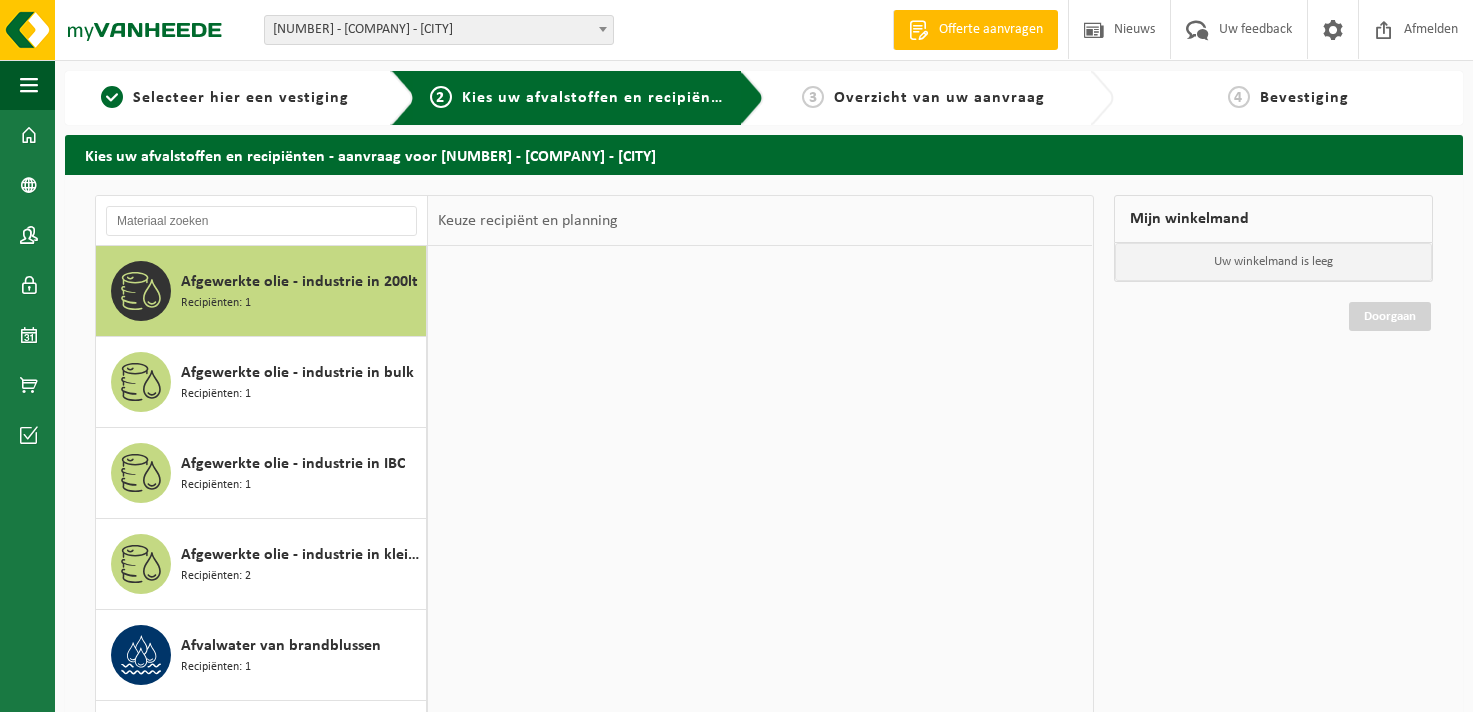 scroll, scrollTop: 0, scrollLeft: 0, axis: both 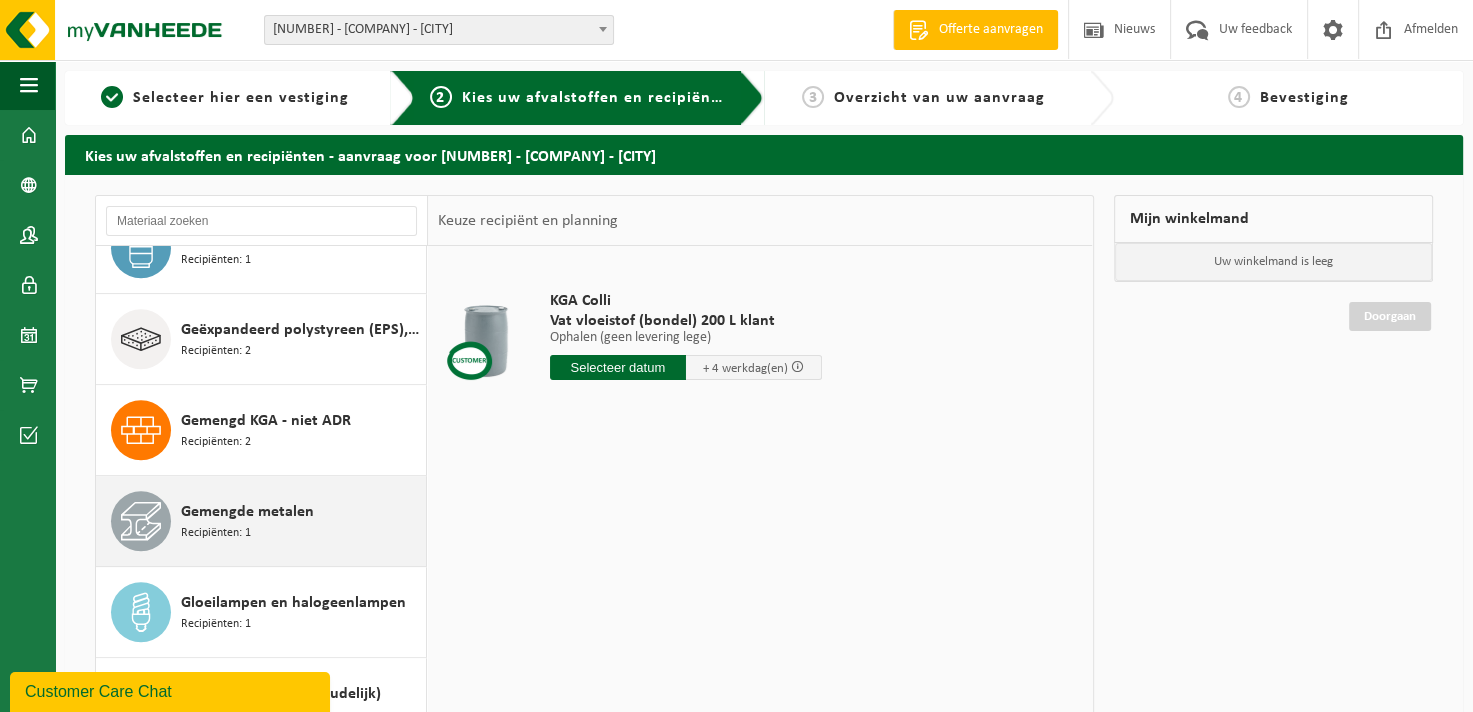 click on "Gemengde metalen" at bounding box center [247, 512] 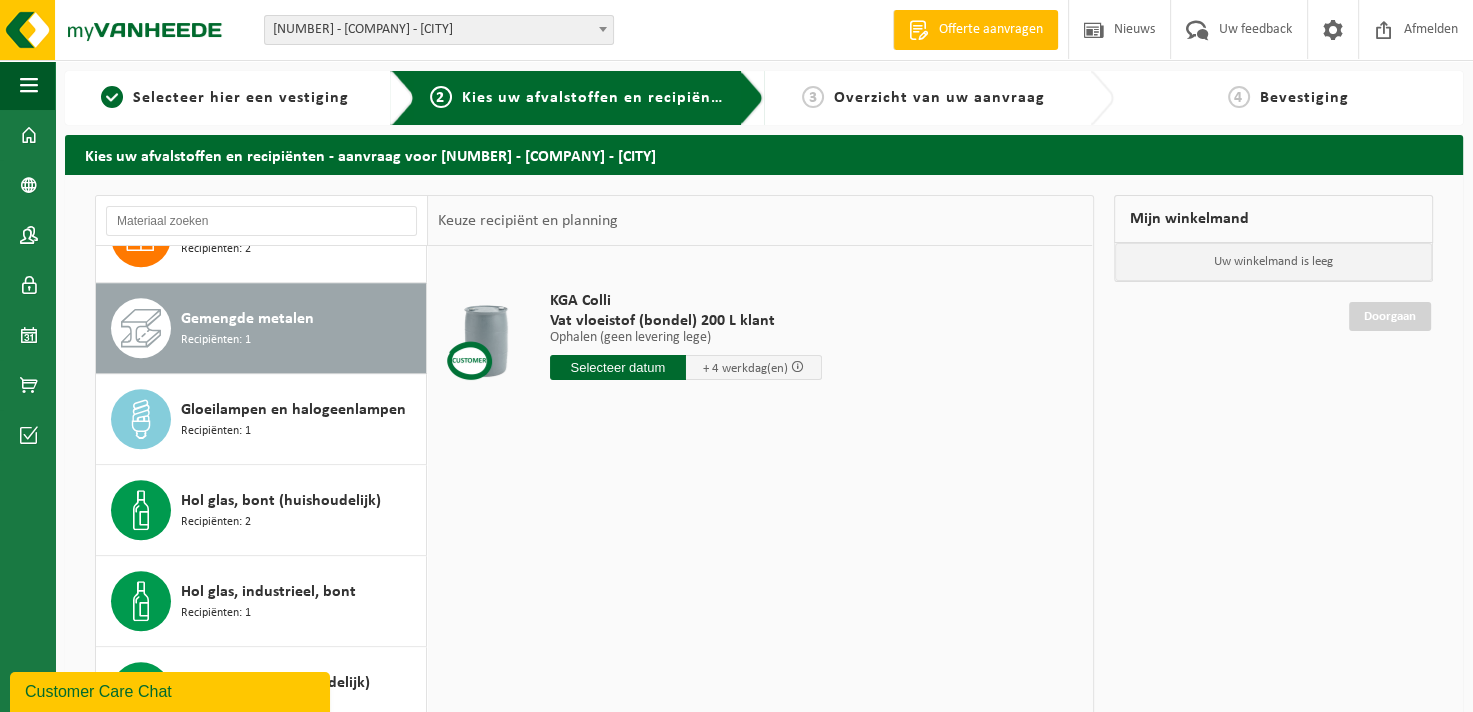 scroll, scrollTop: 1822, scrollLeft: 0, axis: vertical 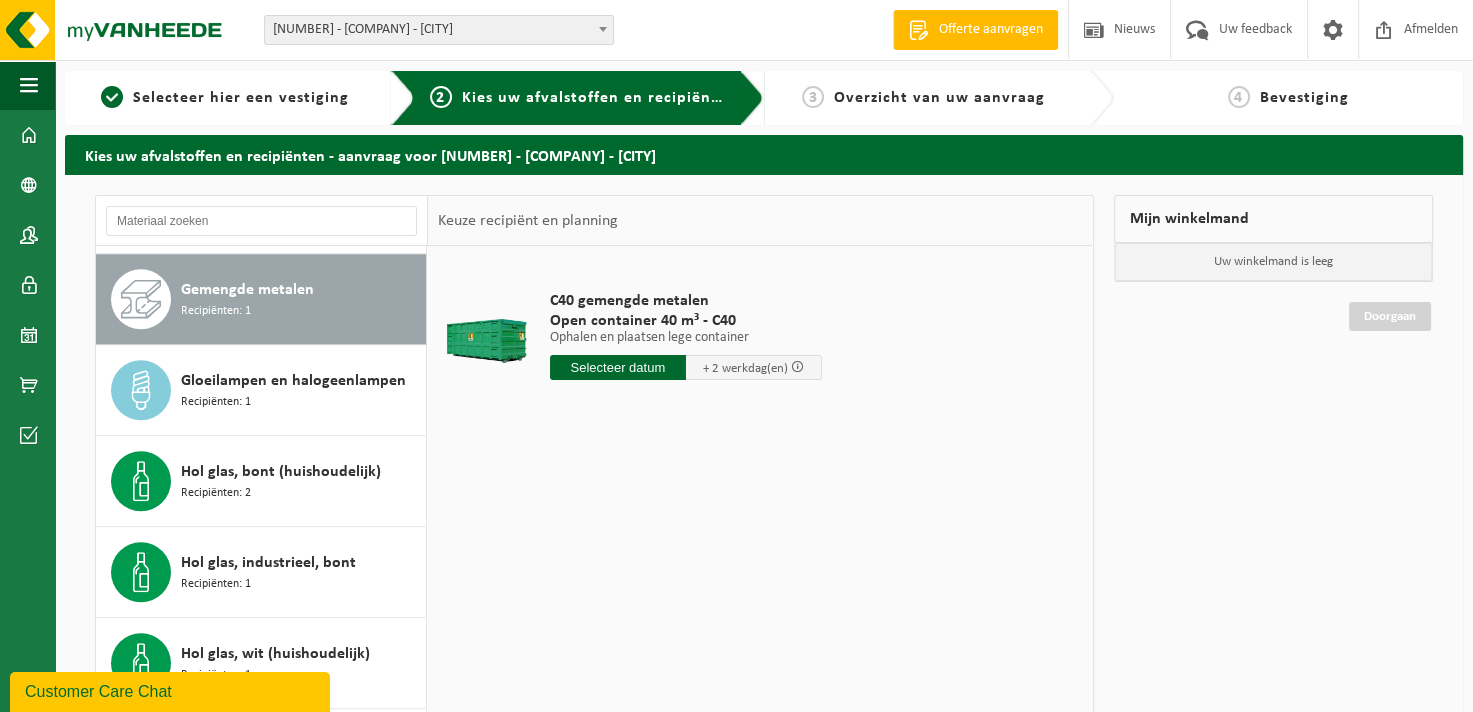 click at bounding box center (618, 367) 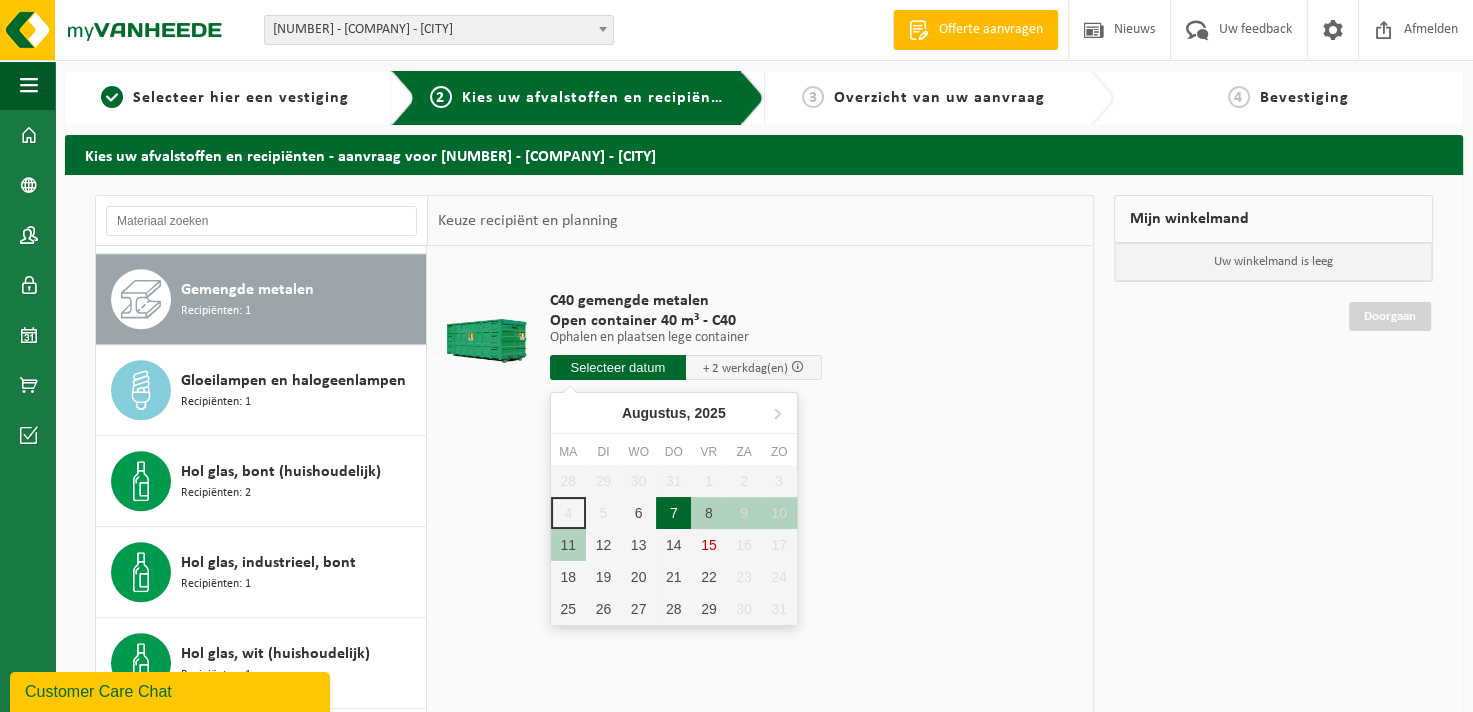 click on "7" at bounding box center (673, 513) 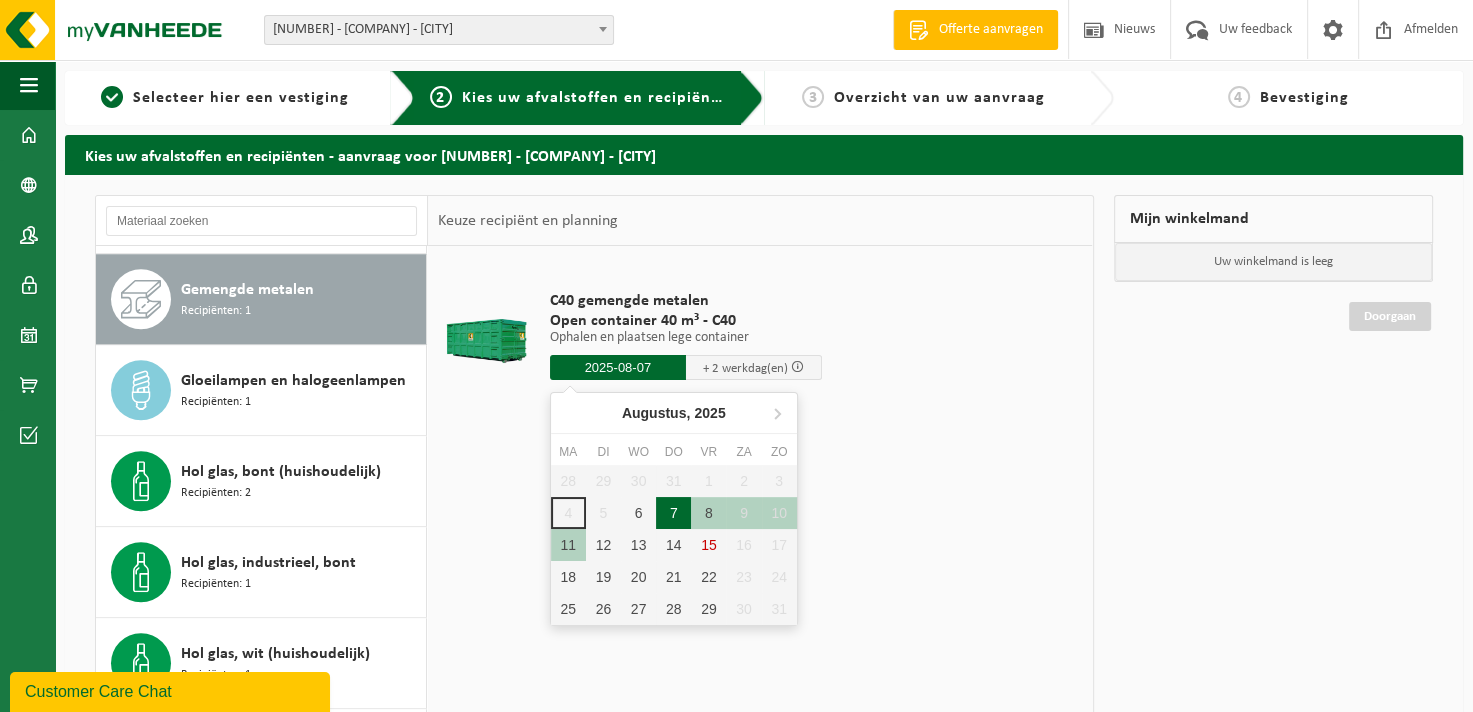 type on "Van 2025-08-07" 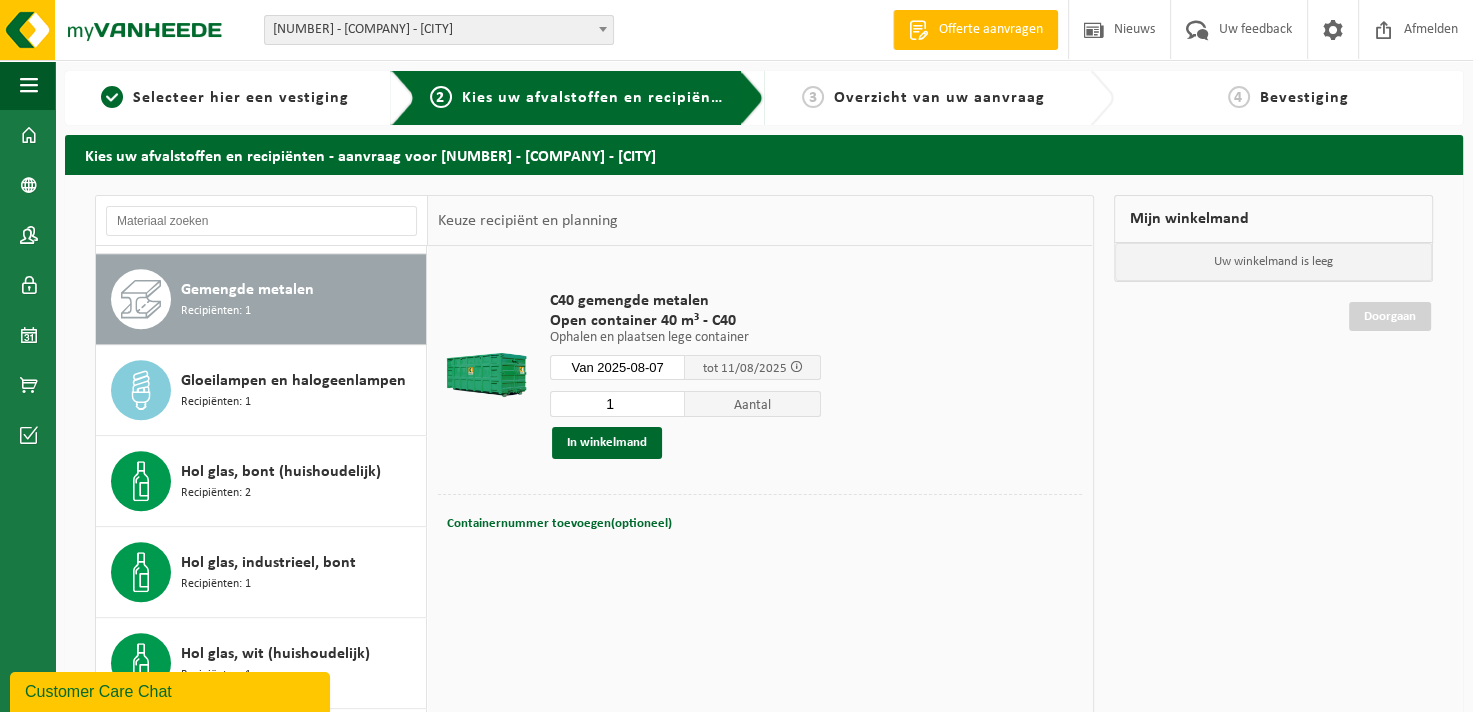 click on "Containernummer toevoegen(optioneel)
Annuleren" at bounding box center [760, 523] 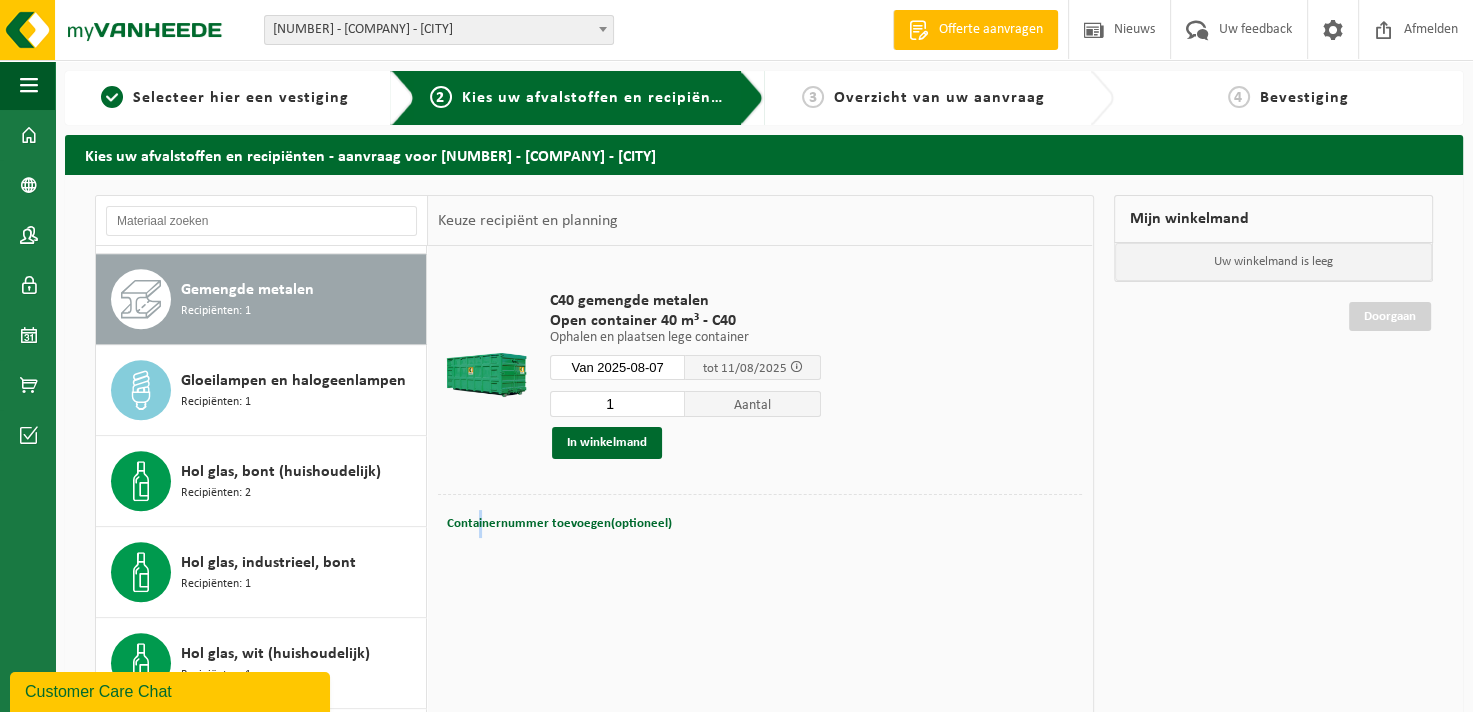 click on "Containernummer toevoegen(optioneel)
Annuleren" at bounding box center [760, 523] 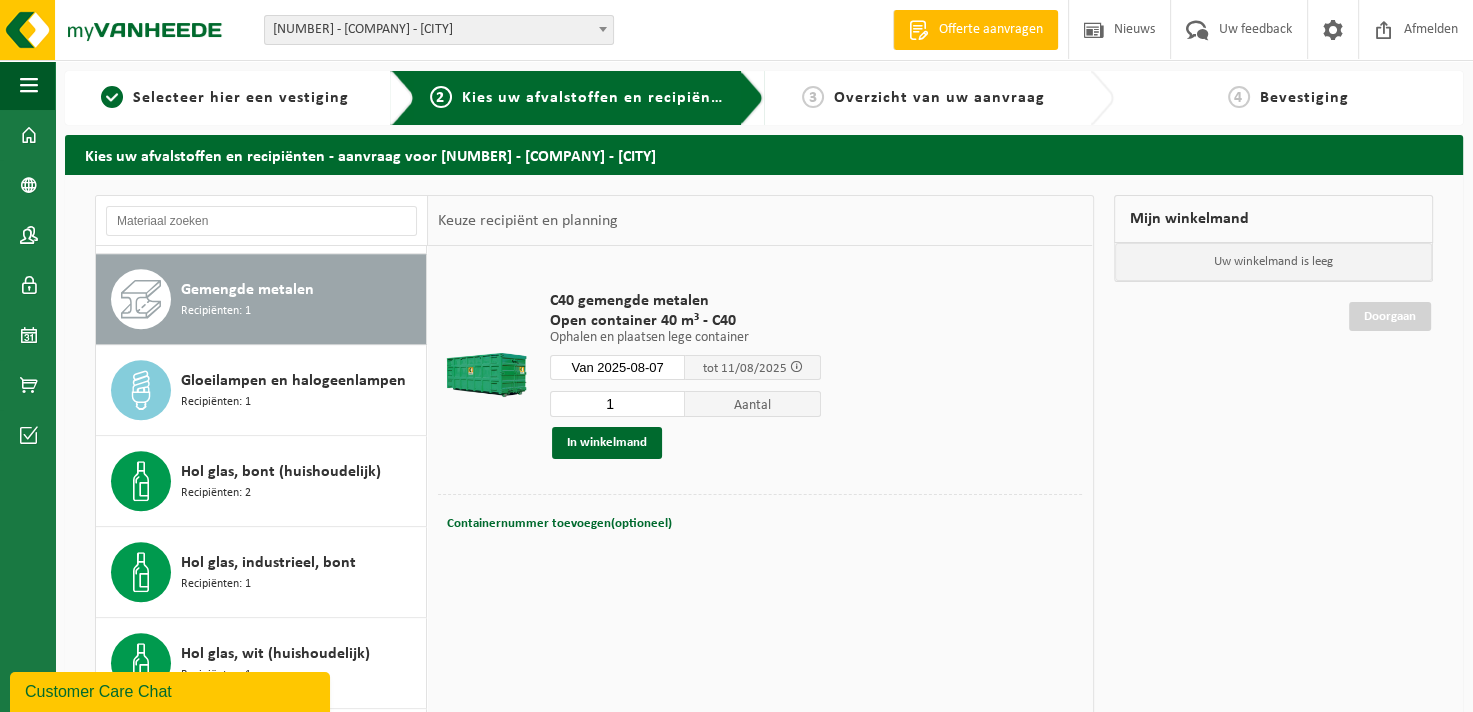 drag, startPoint x: 480, startPoint y: 545, endPoint x: 648, endPoint y: 539, distance: 168.1071 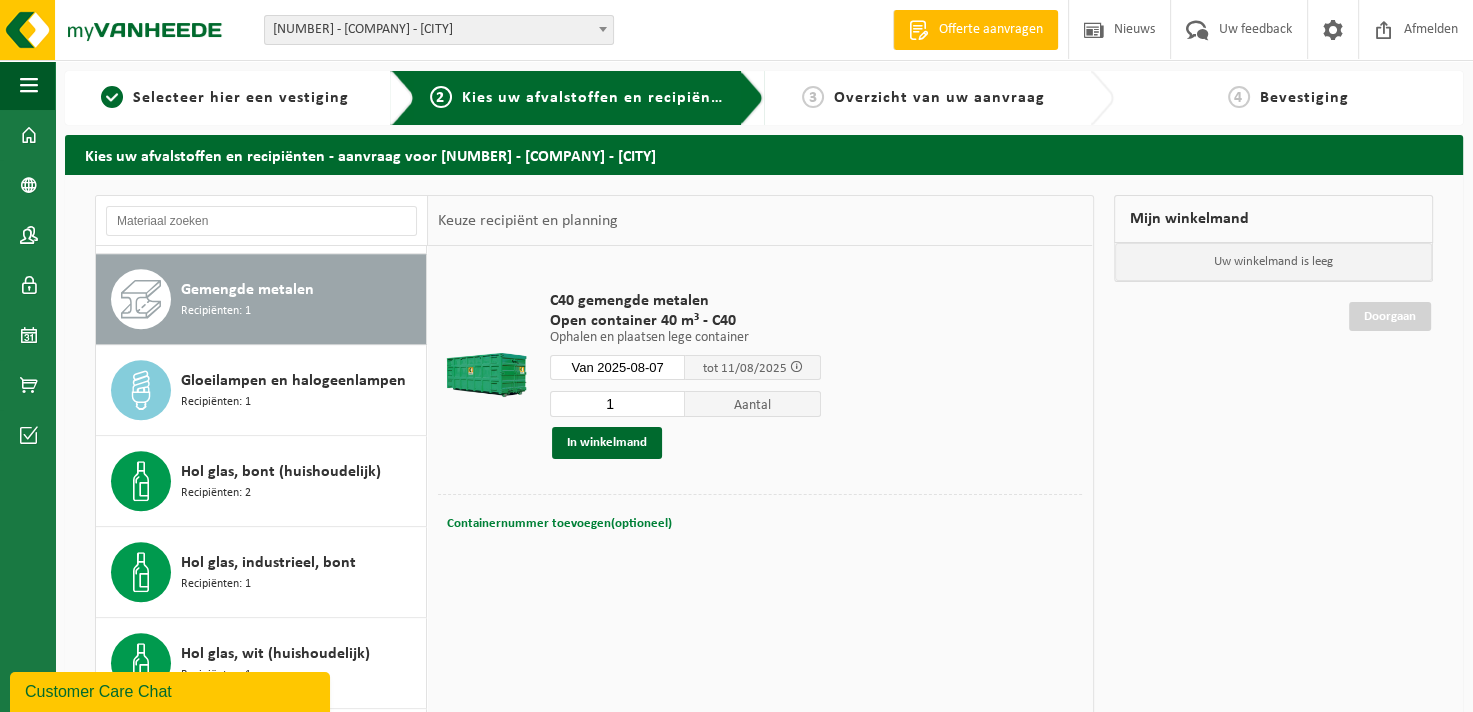 click on "Containernummer toevoegen(optioneel)" at bounding box center (559, 523) 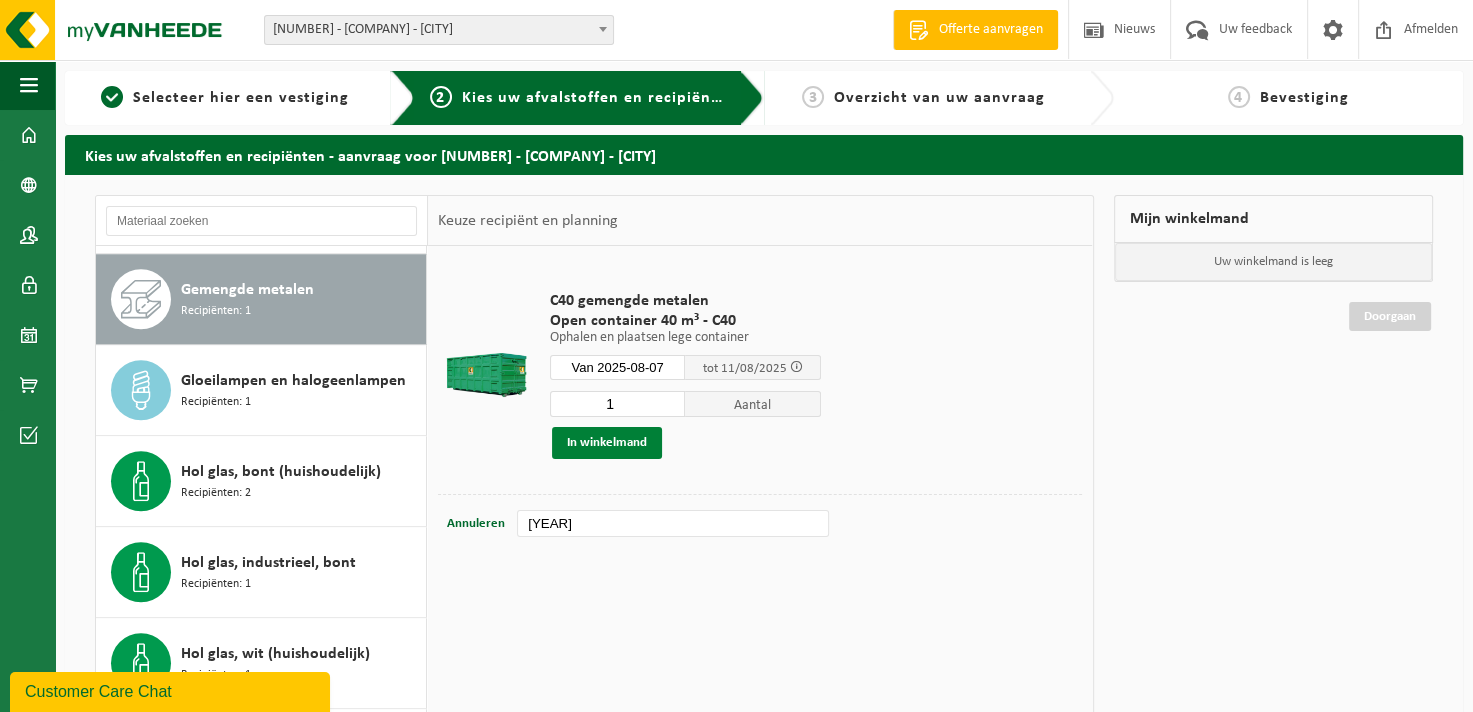 type on "1938" 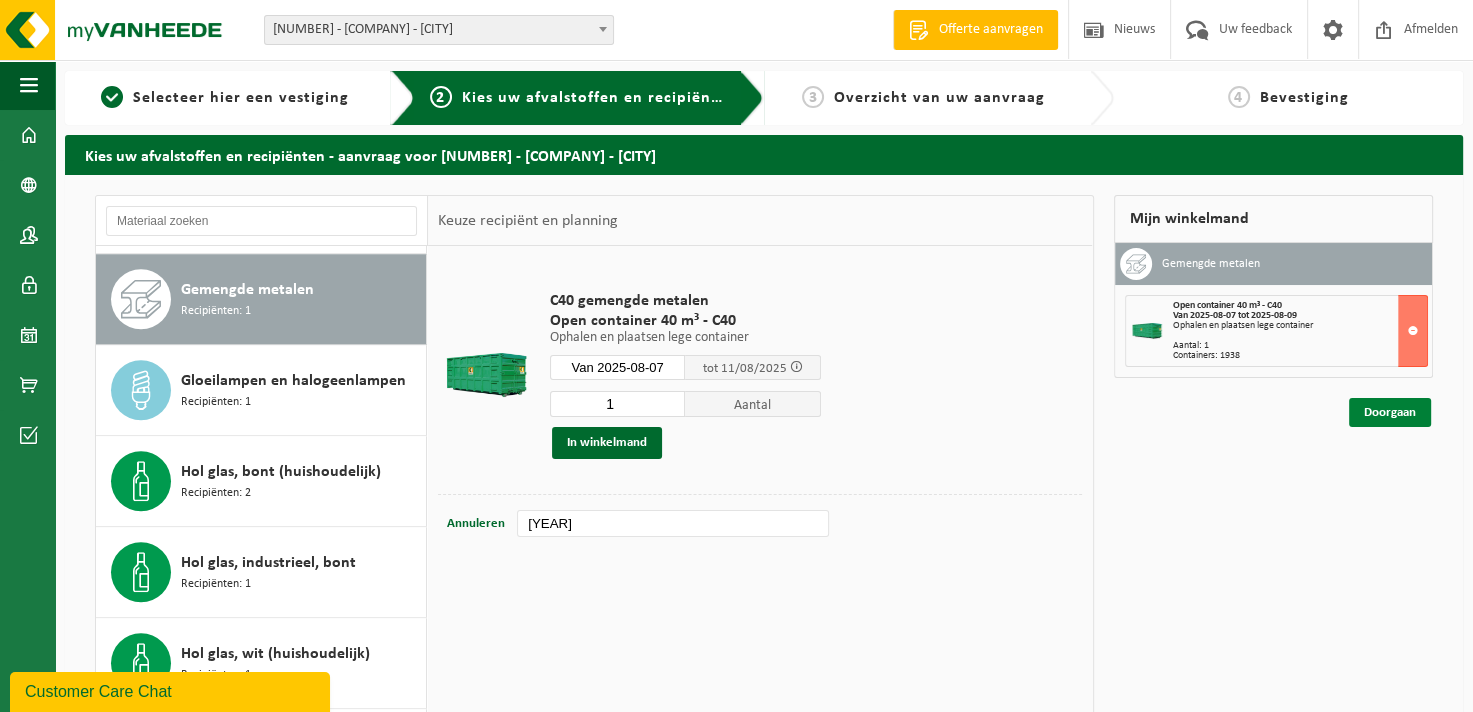 click on "Doorgaan" at bounding box center (1390, 412) 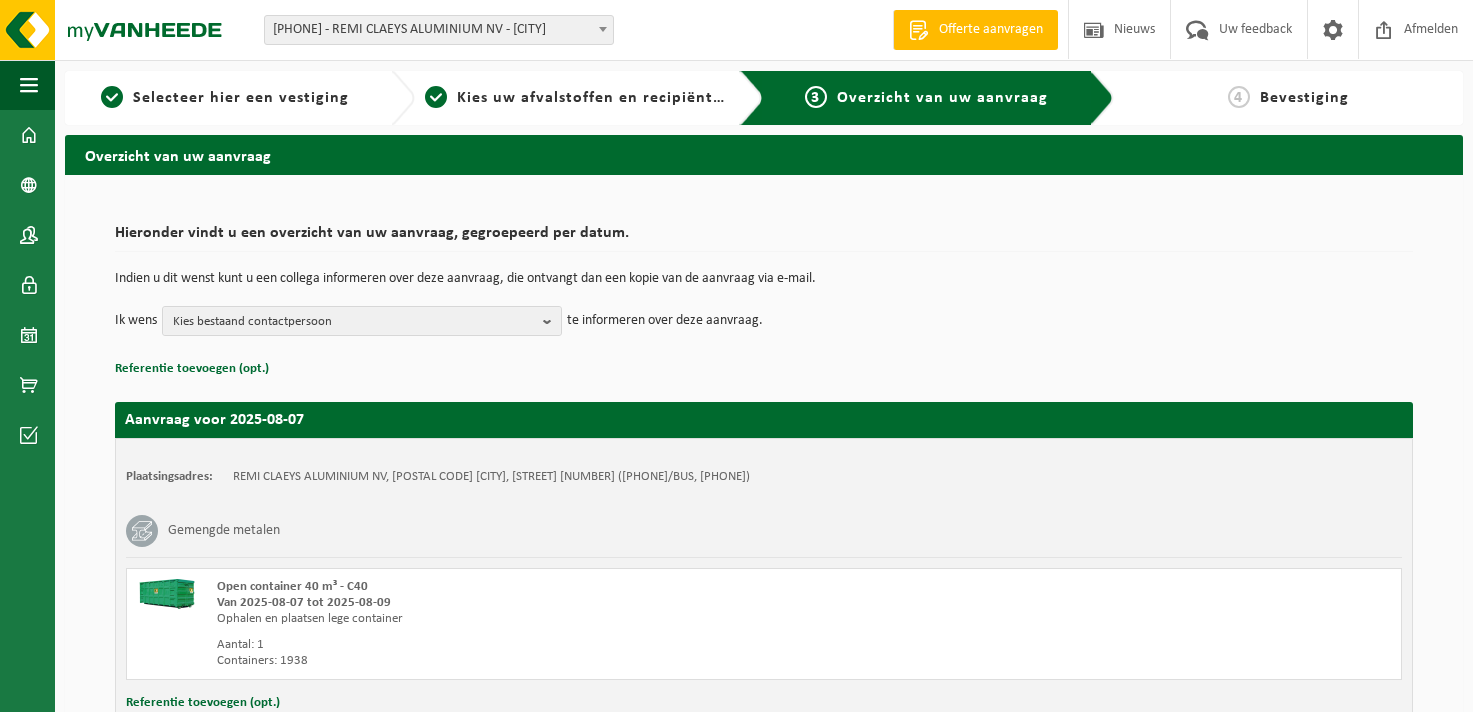 scroll, scrollTop: 0, scrollLeft: 0, axis: both 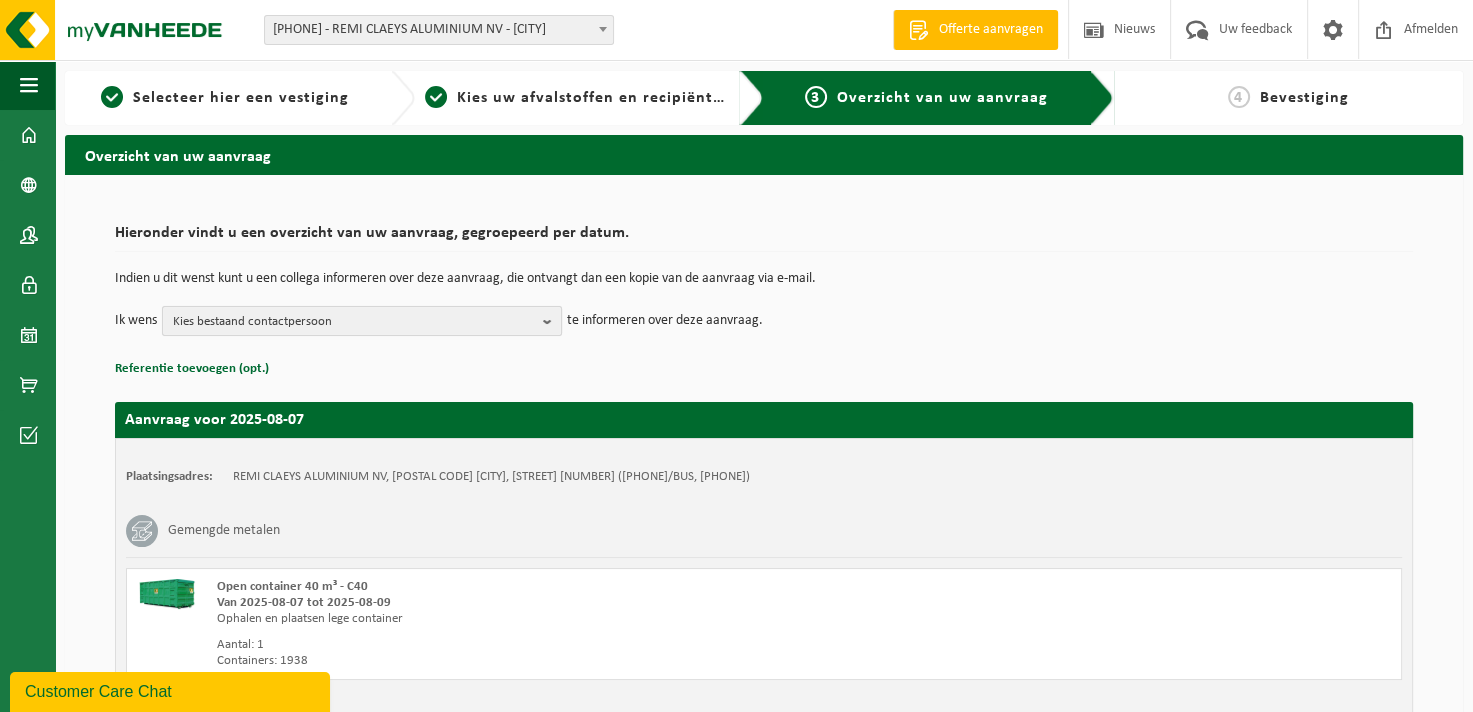 click at bounding box center (552, 321) 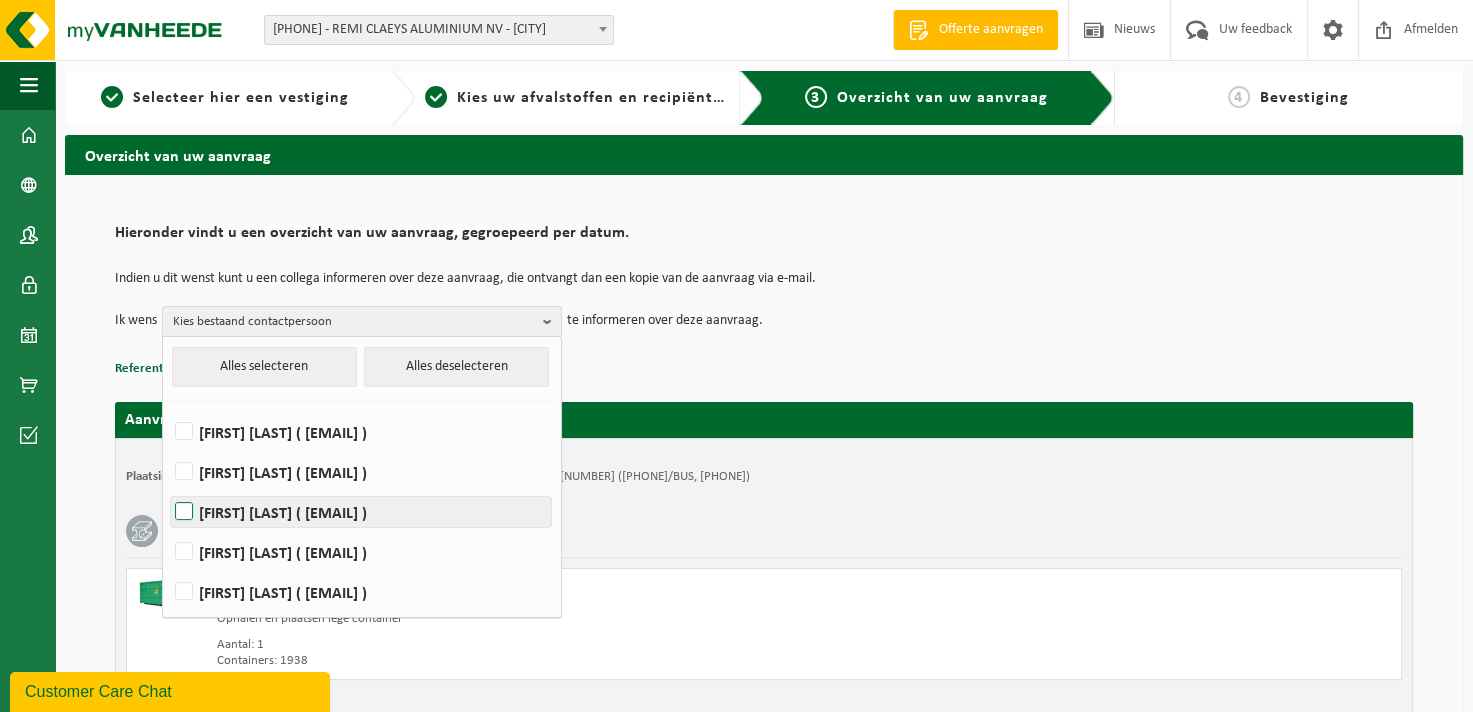 click on "Alexy Thomas ( alexy.thomas@hydro.com )" at bounding box center (361, 512) 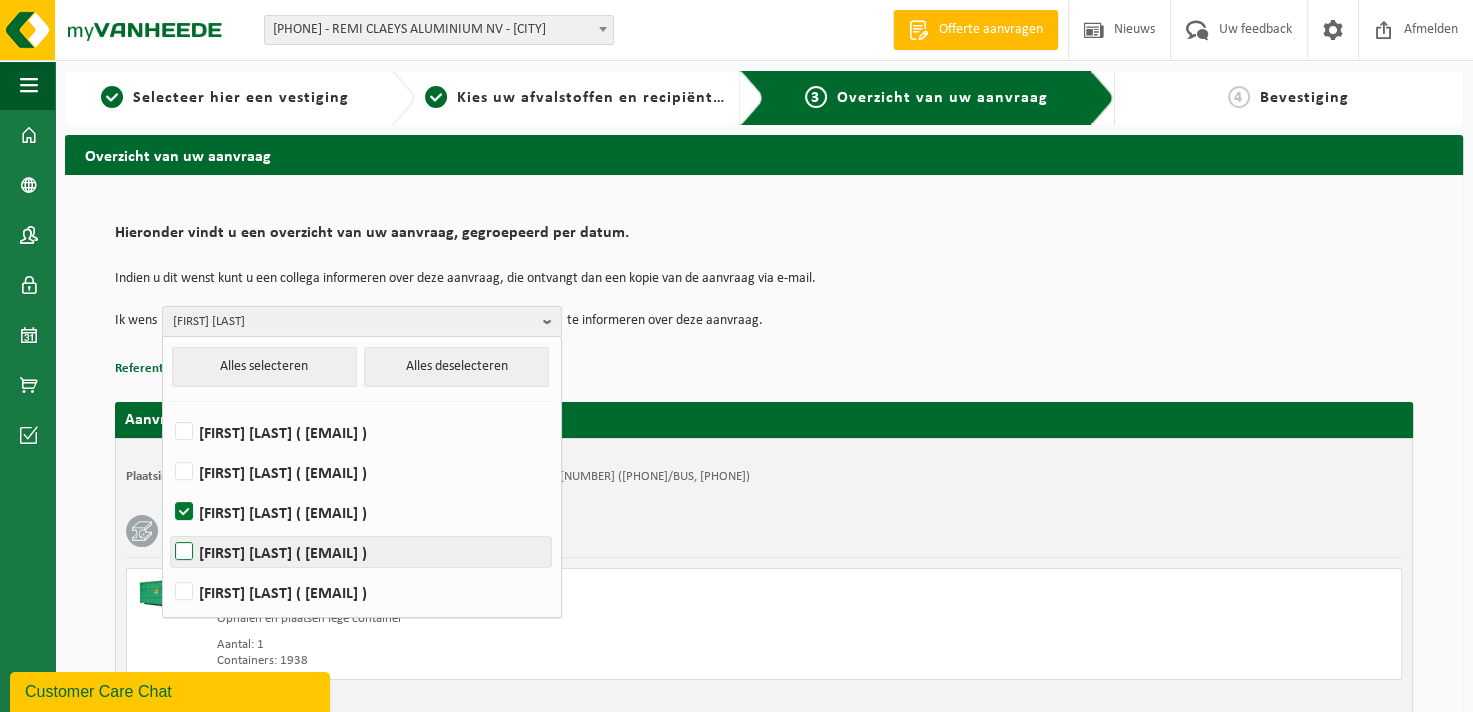 click on "EDDY VERMEERSCH ( eddy.vermeersch@vanheede.com )" at bounding box center (361, 552) 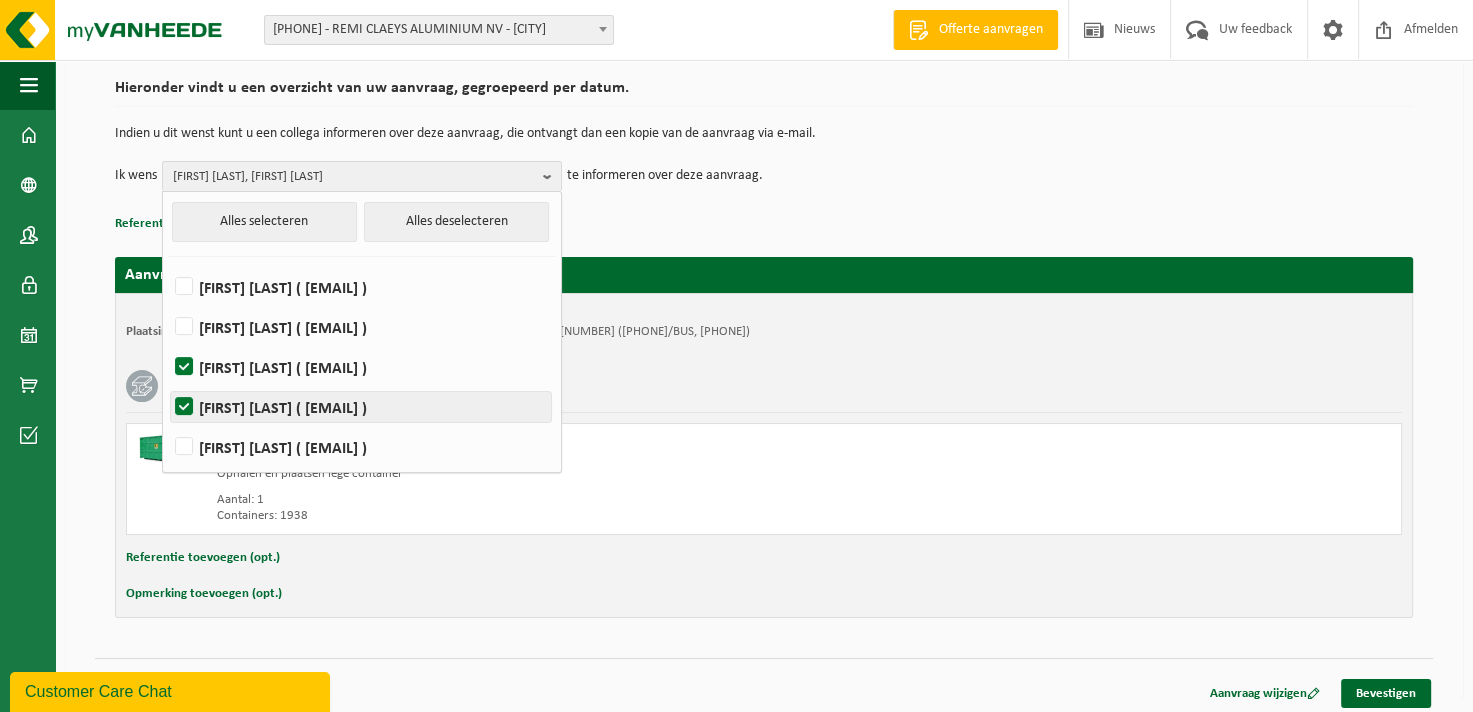 scroll, scrollTop: 150, scrollLeft: 0, axis: vertical 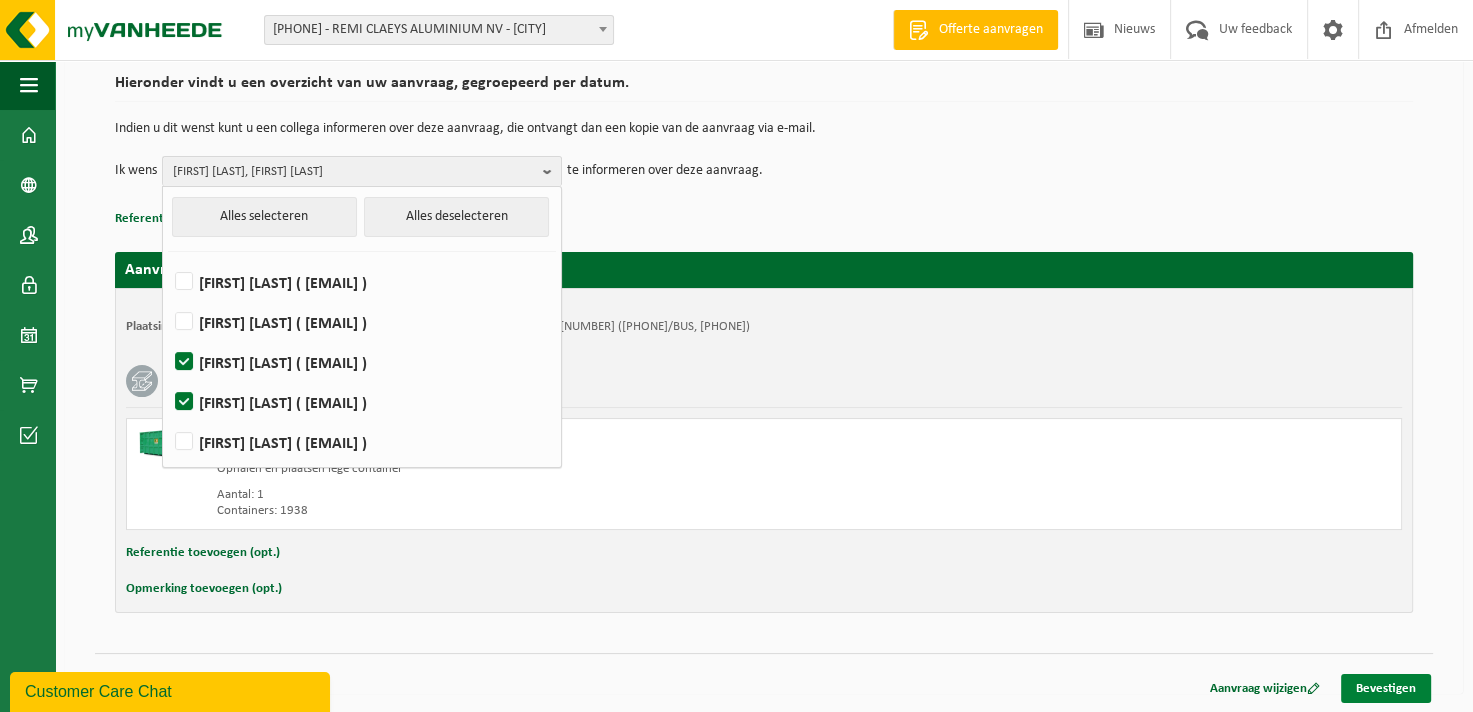 click on "Bevestigen" at bounding box center (1386, 688) 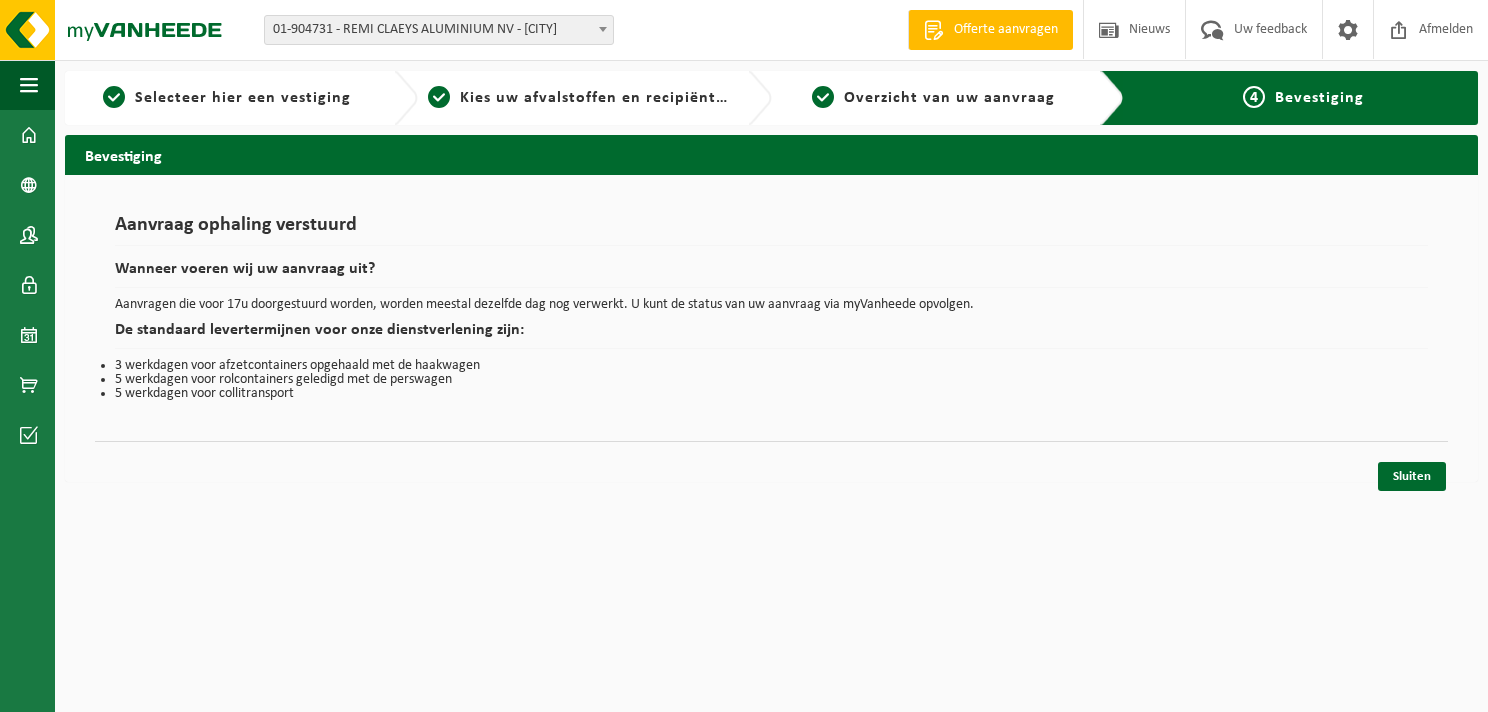 scroll, scrollTop: 0, scrollLeft: 0, axis: both 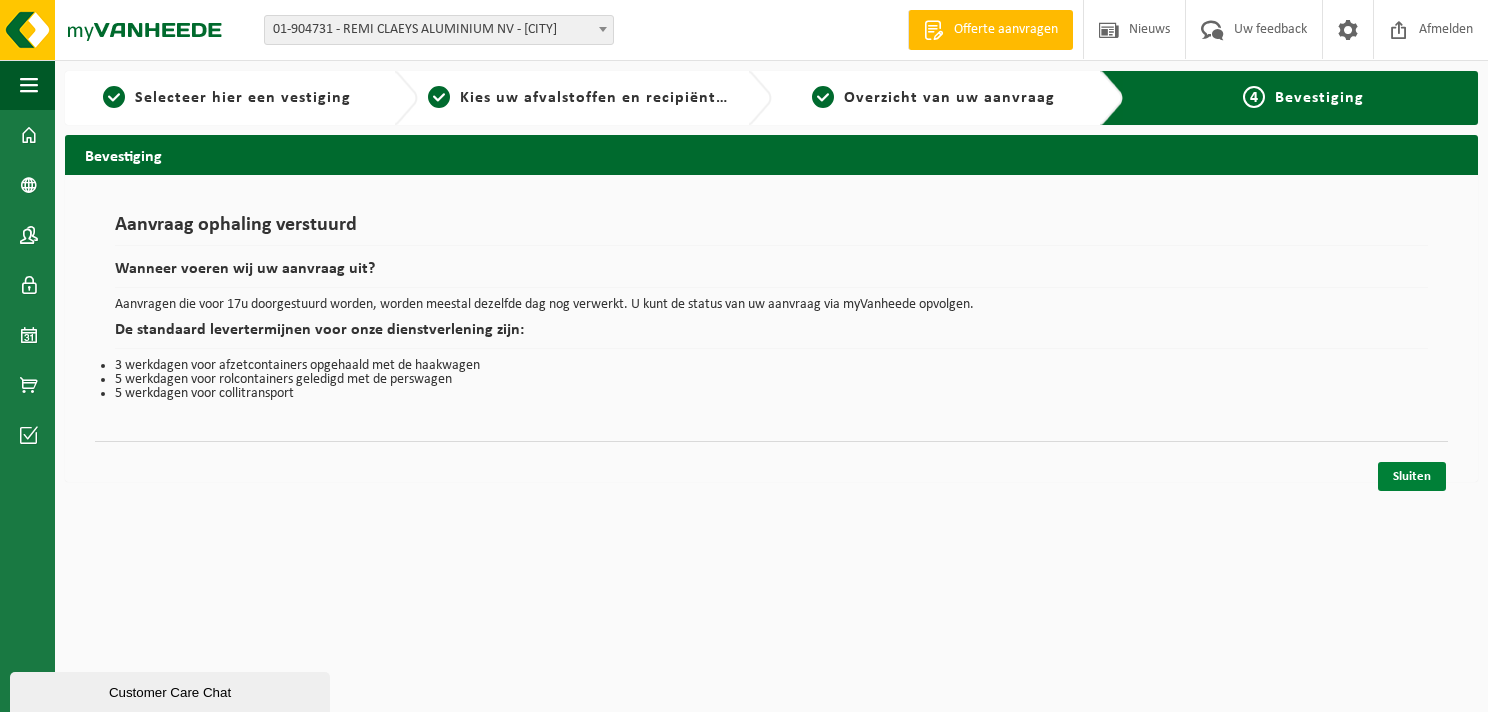 click on "Sluiten" at bounding box center (1412, 476) 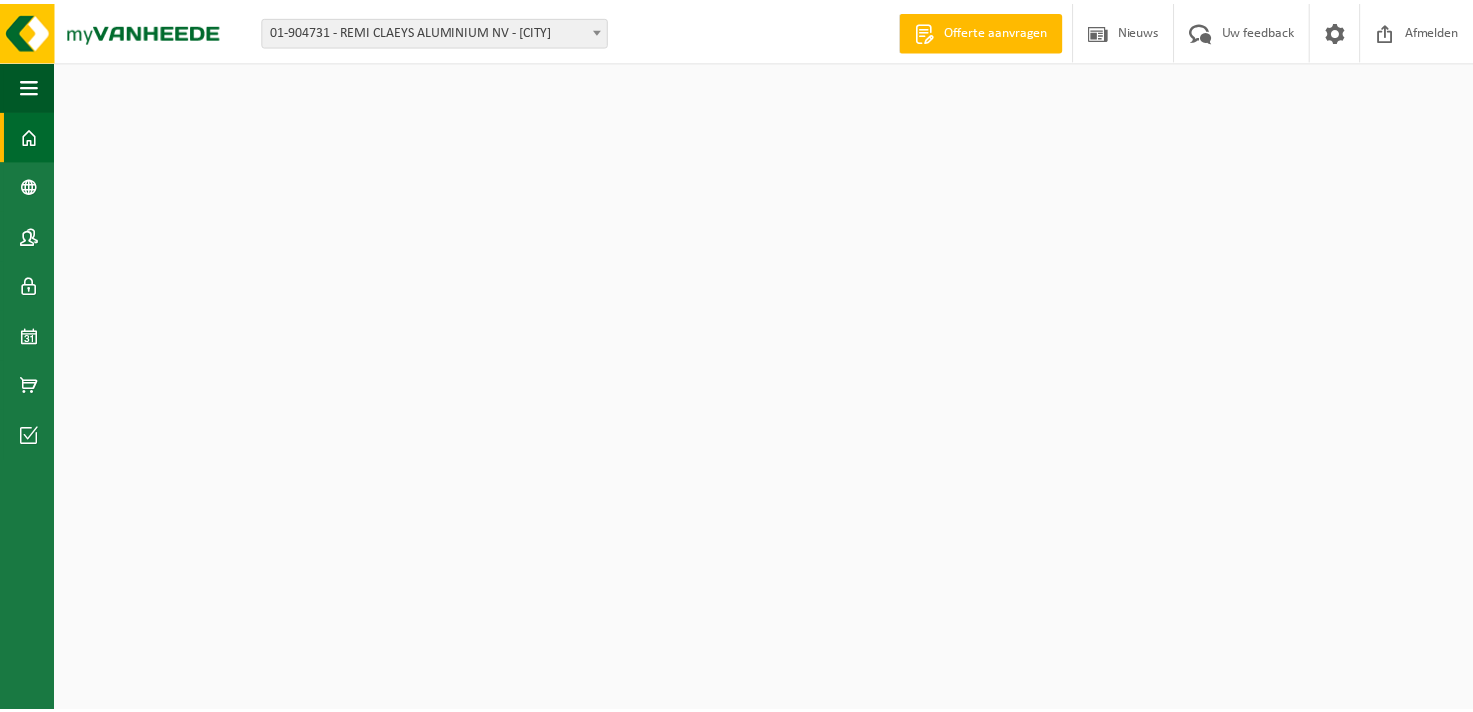 scroll, scrollTop: 0, scrollLeft: 0, axis: both 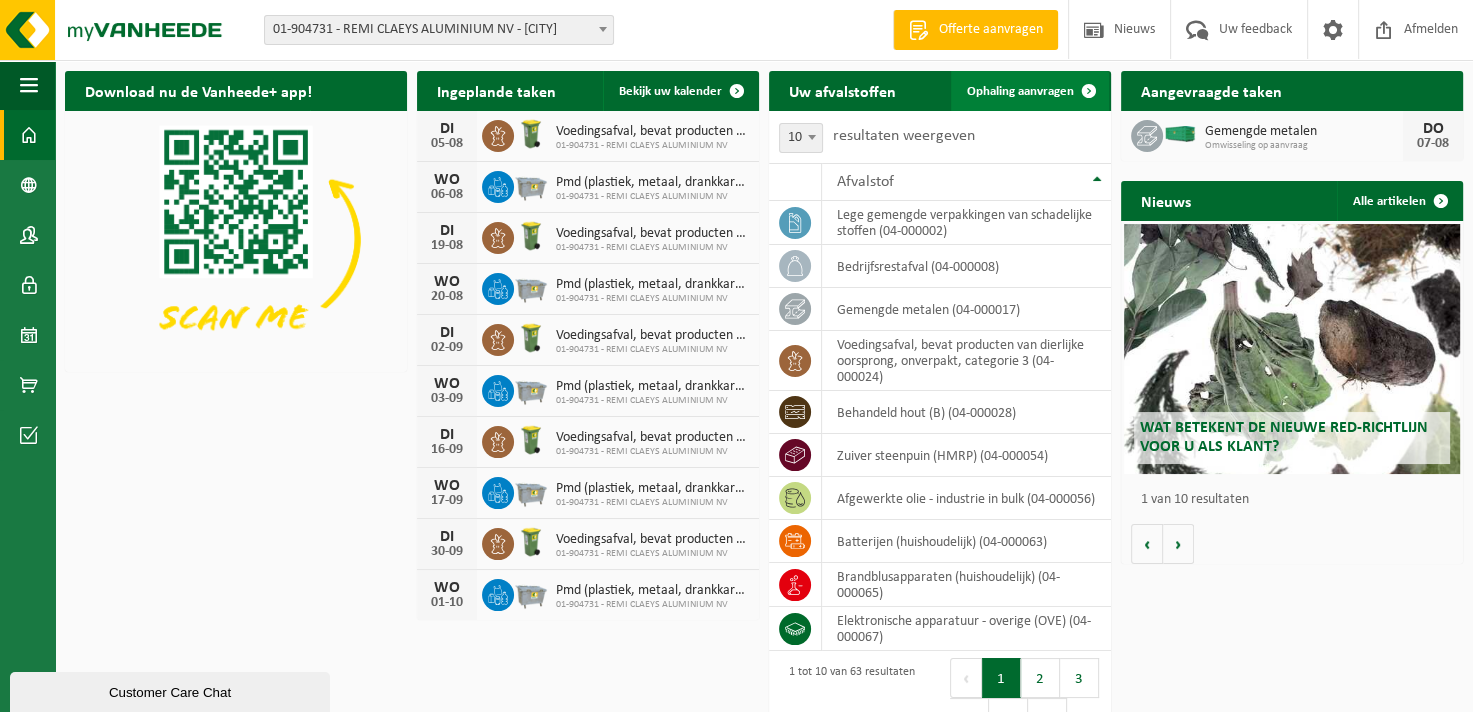 click on "Ophaling aanvragen" at bounding box center (1020, 91) 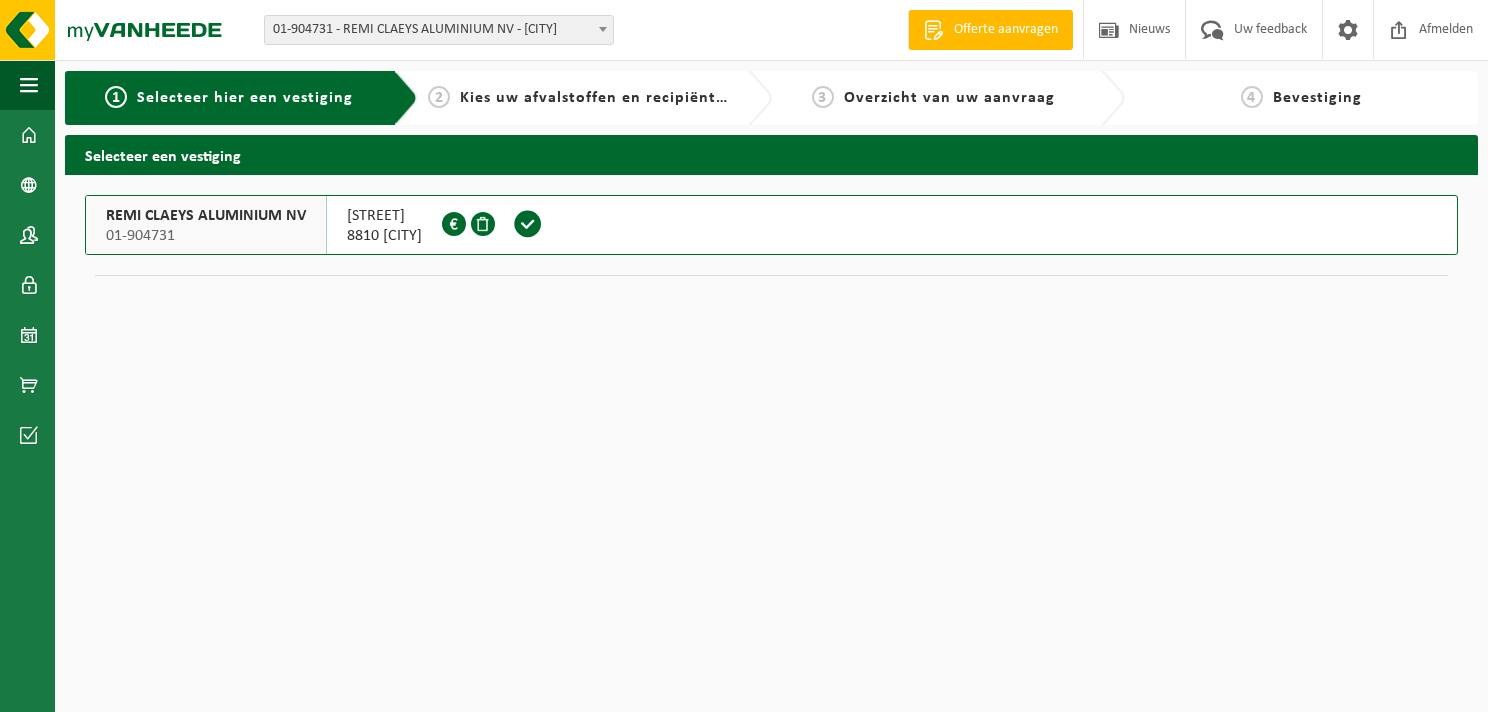 scroll, scrollTop: 0, scrollLeft: 0, axis: both 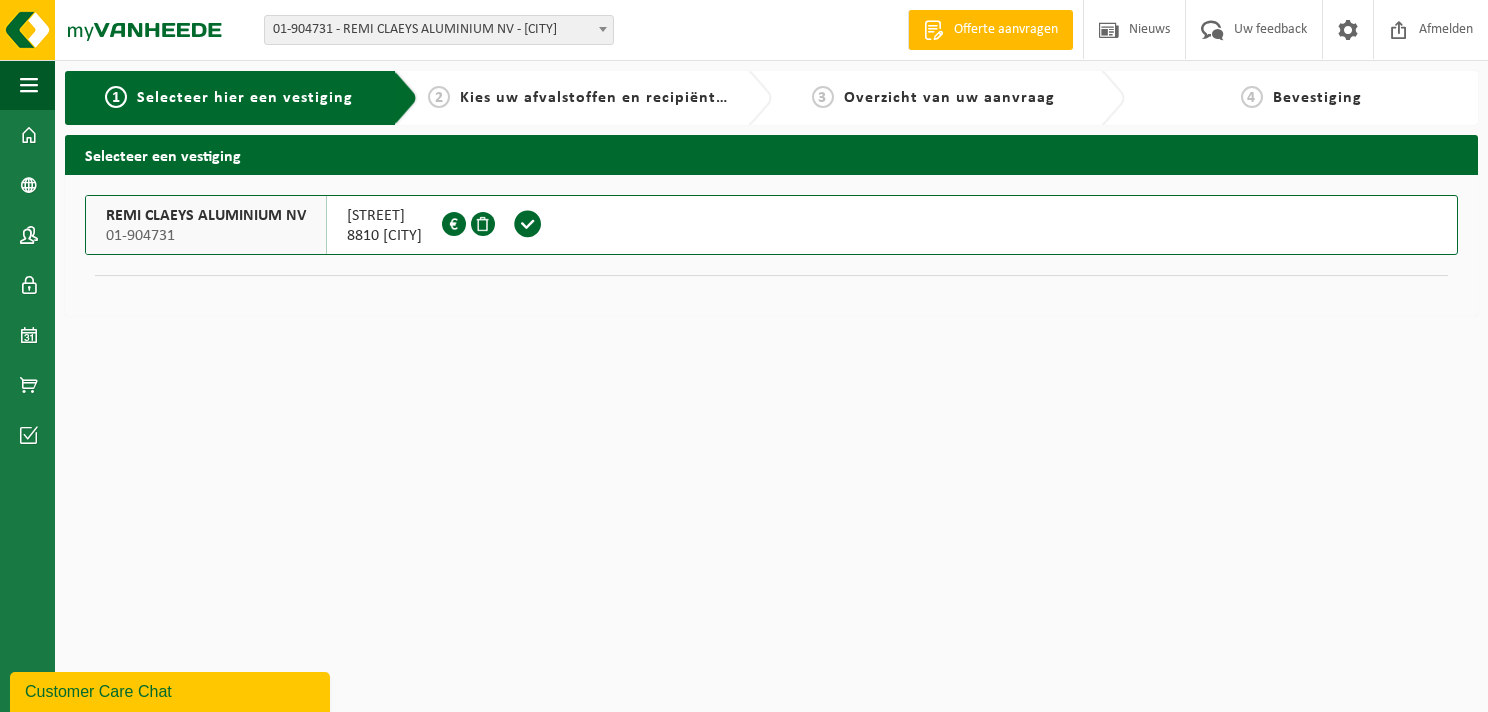 click on "Selecteer hier een vestiging" at bounding box center (245, 98) 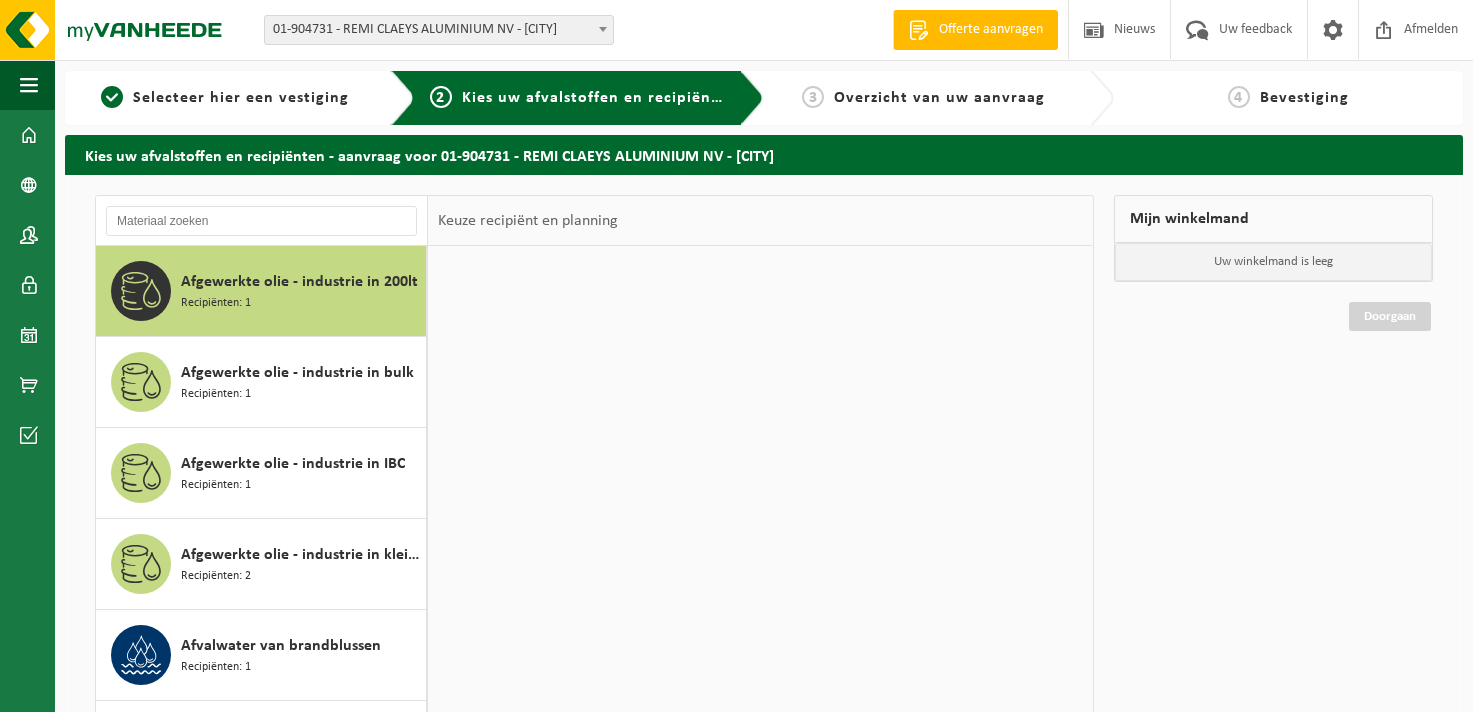 scroll, scrollTop: 0, scrollLeft: 0, axis: both 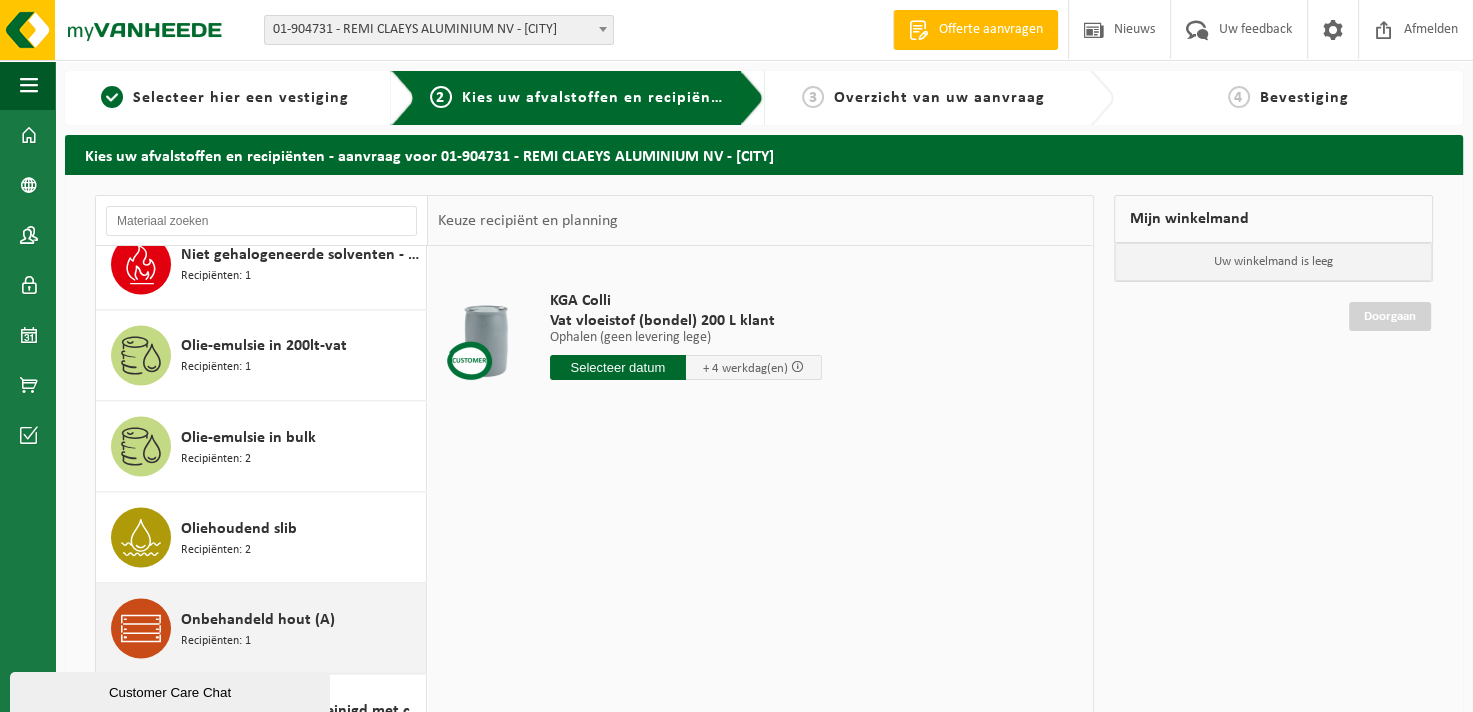 click on "Onbehandeld hout (A)" at bounding box center [258, 619] 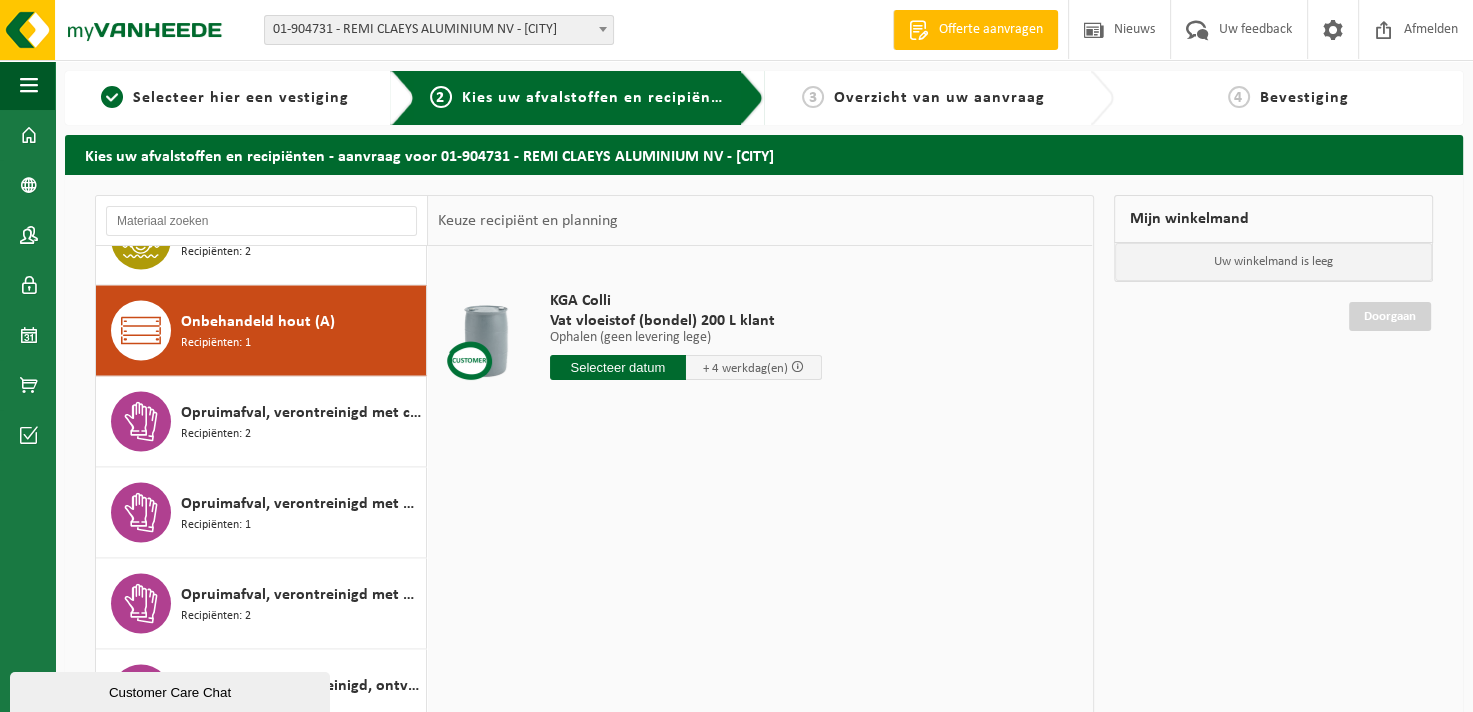 scroll, scrollTop: 3823, scrollLeft: 0, axis: vertical 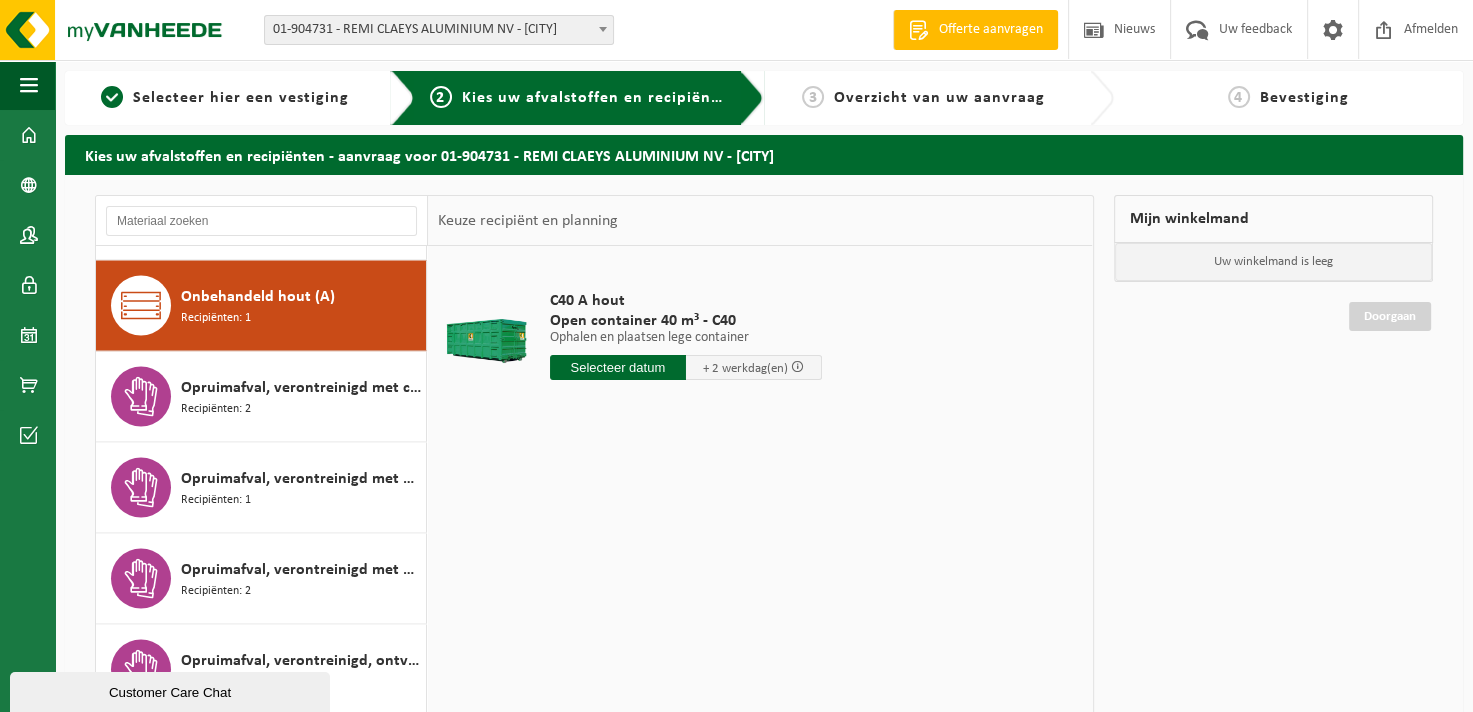 click at bounding box center [618, 367] 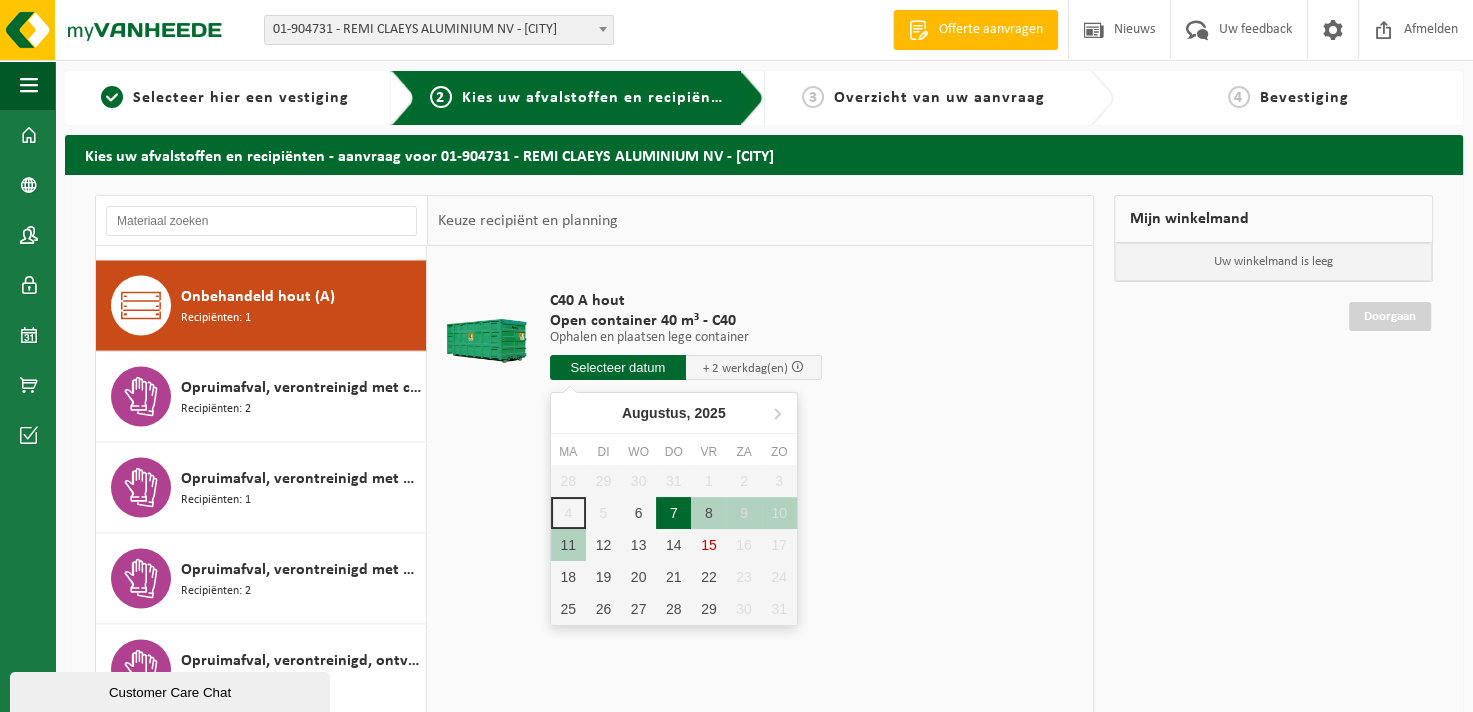 click on "7" at bounding box center [673, 513] 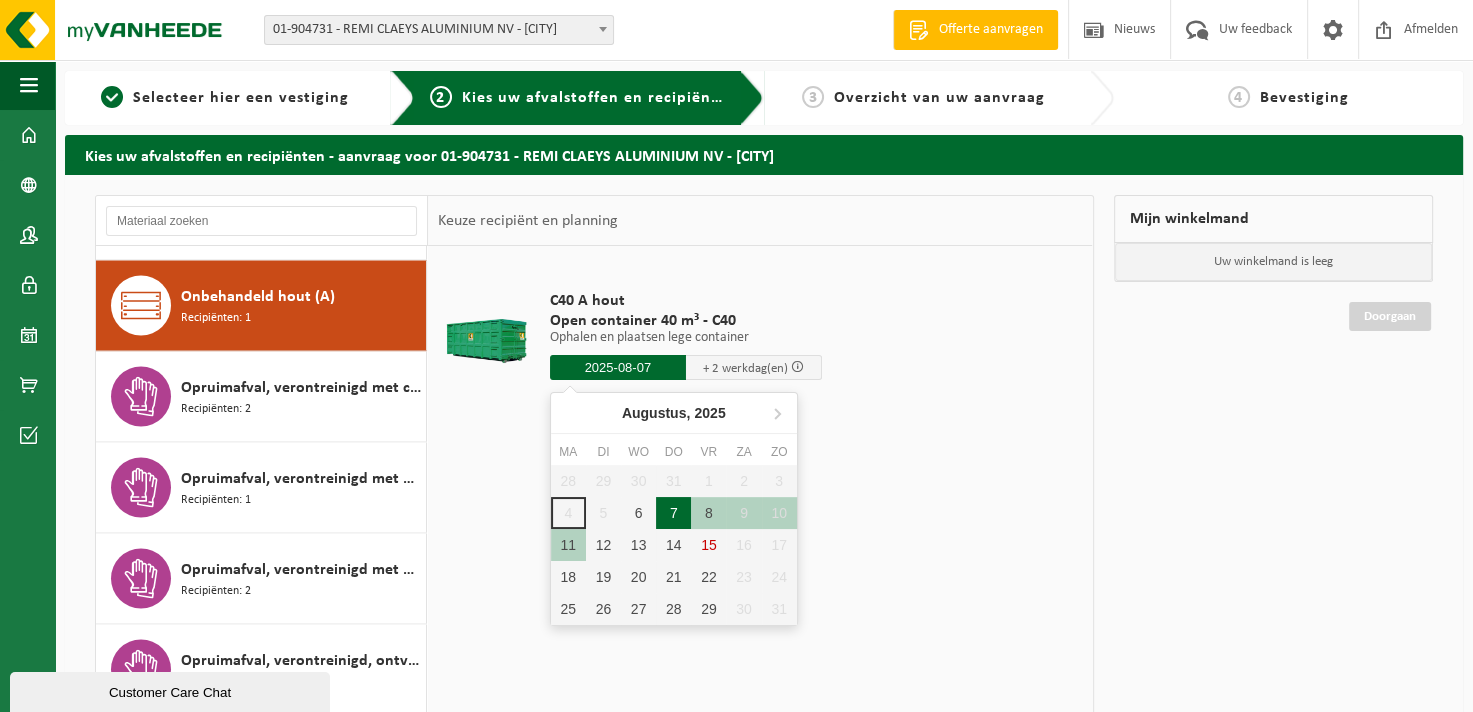 type on "Van 2025-08-07" 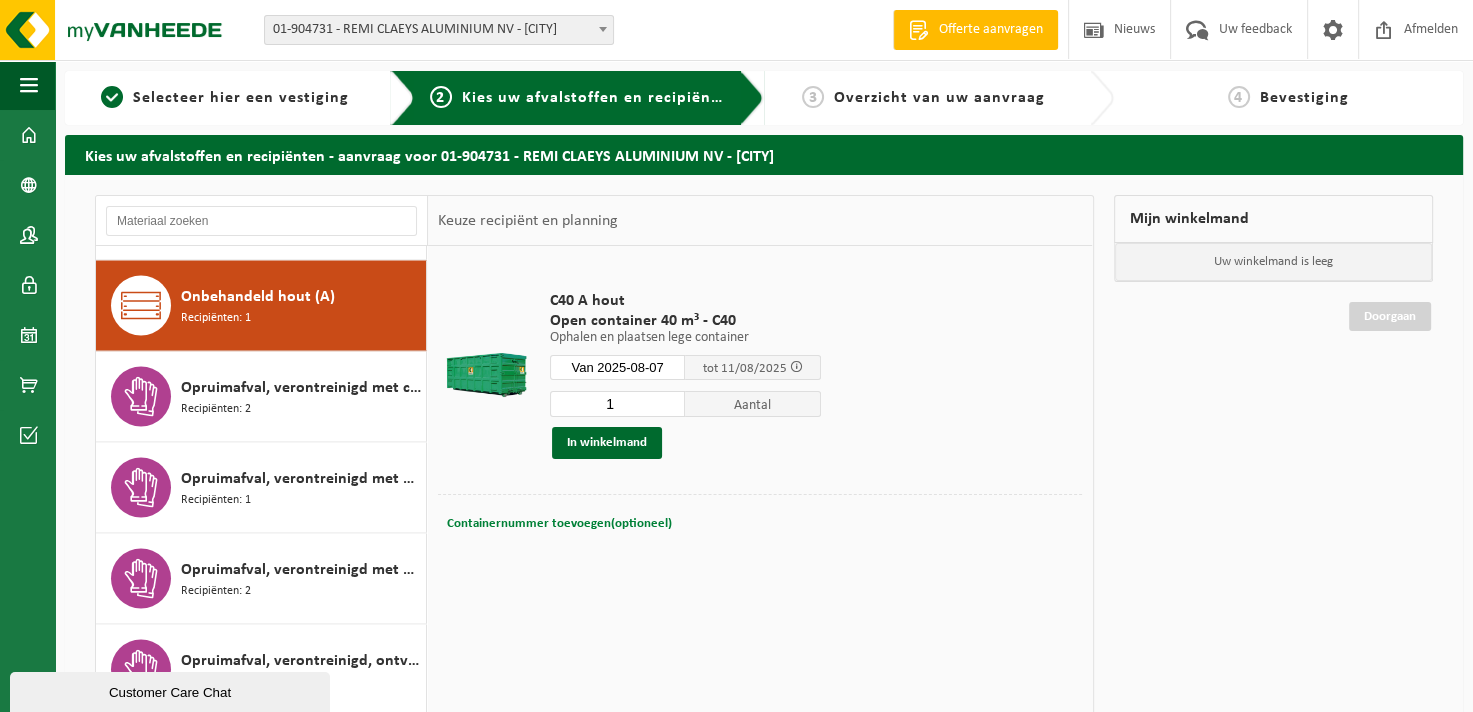 click on "Containernummer toevoegen(optioneel)" at bounding box center (559, 523) 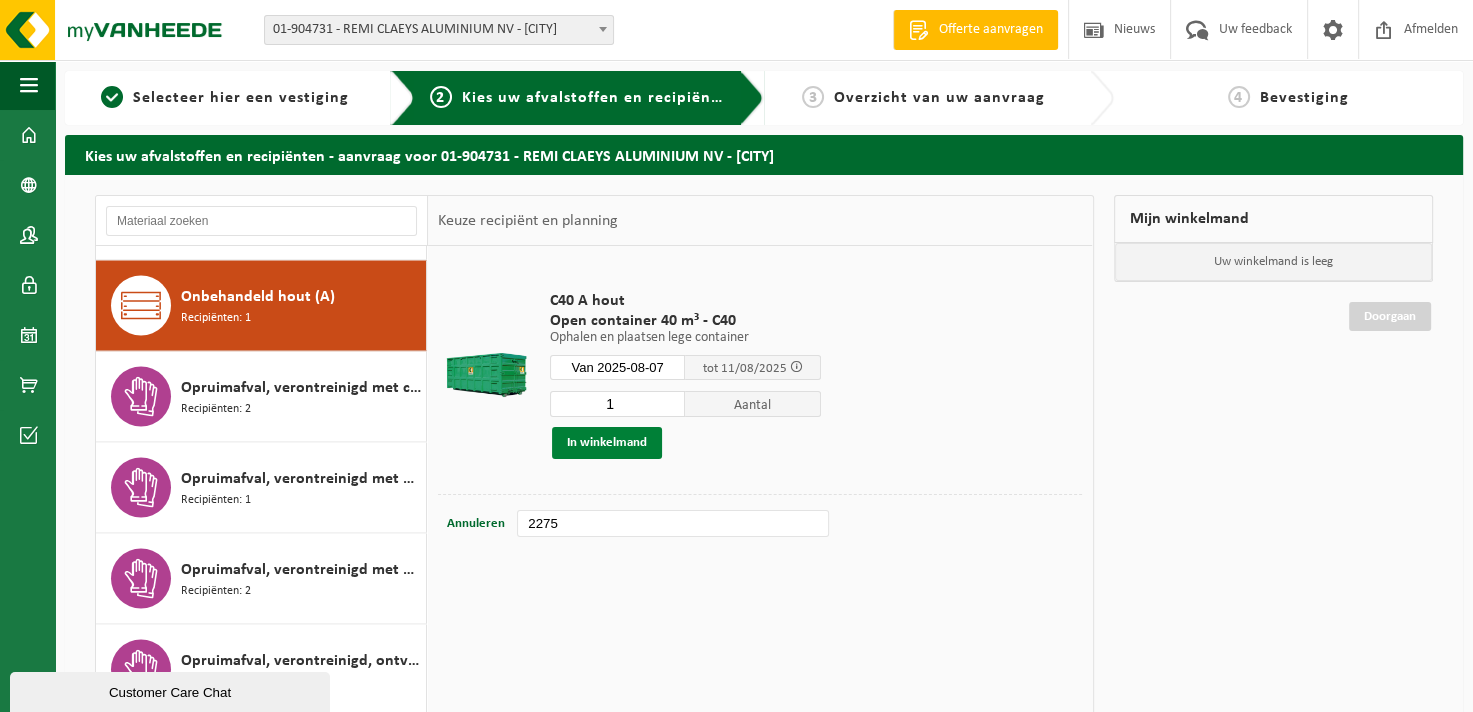 type on "2275" 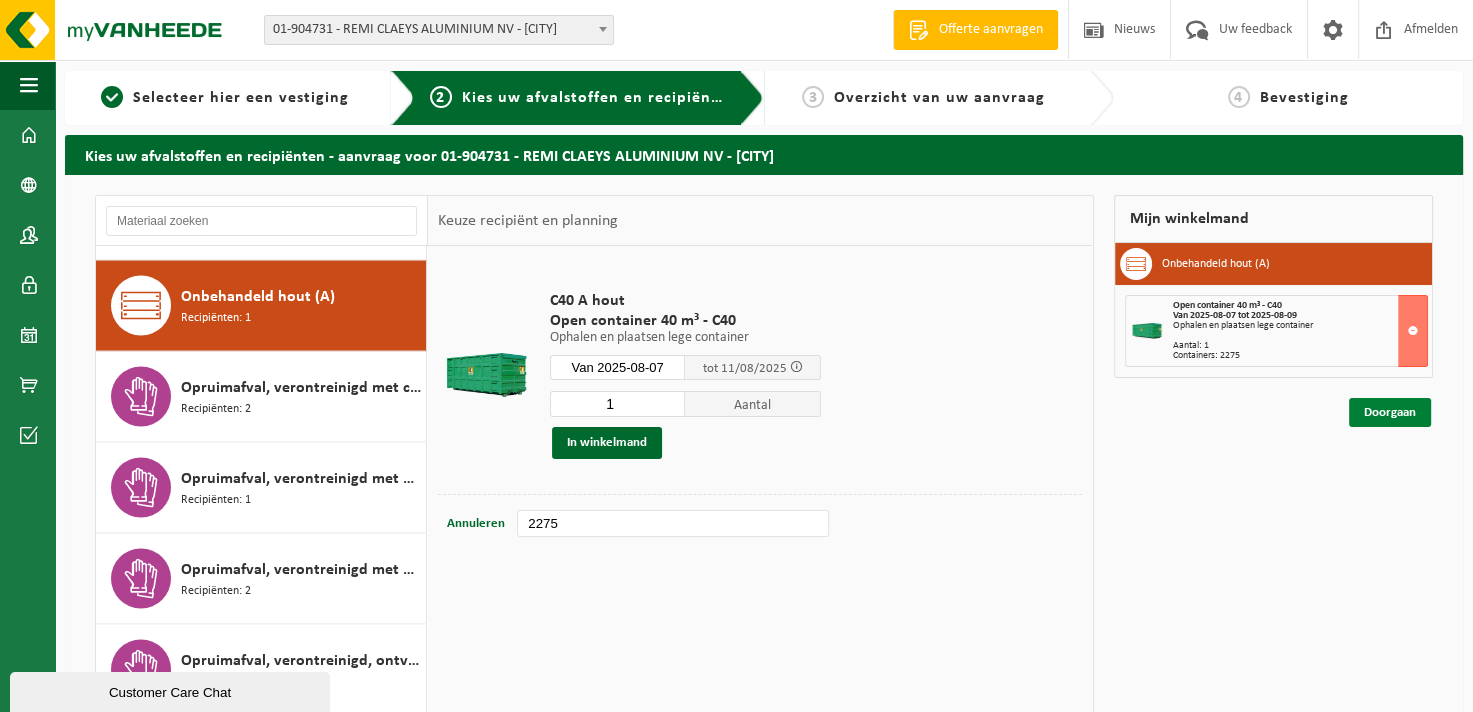 click on "Doorgaan" at bounding box center (1390, 412) 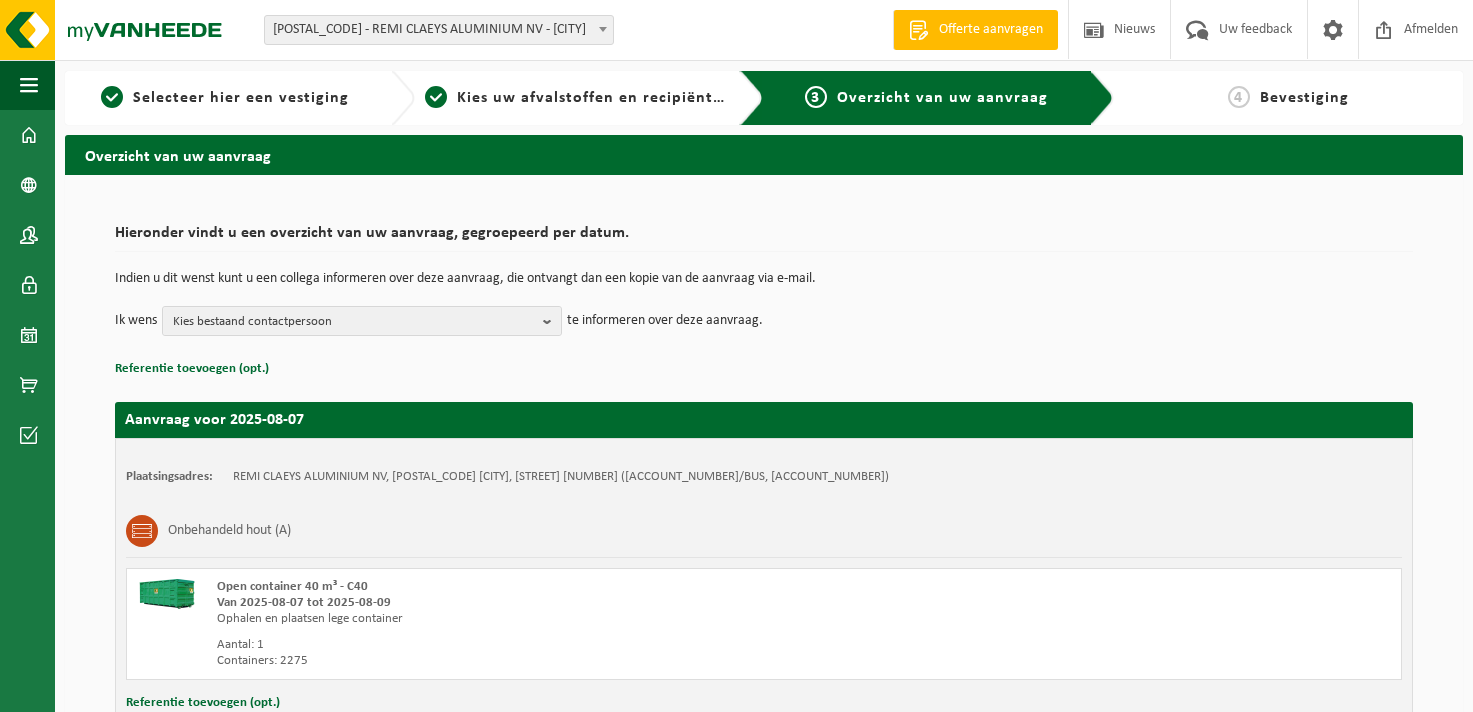scroll, scrollTop: 0, scrollLeft: 0, axis: both 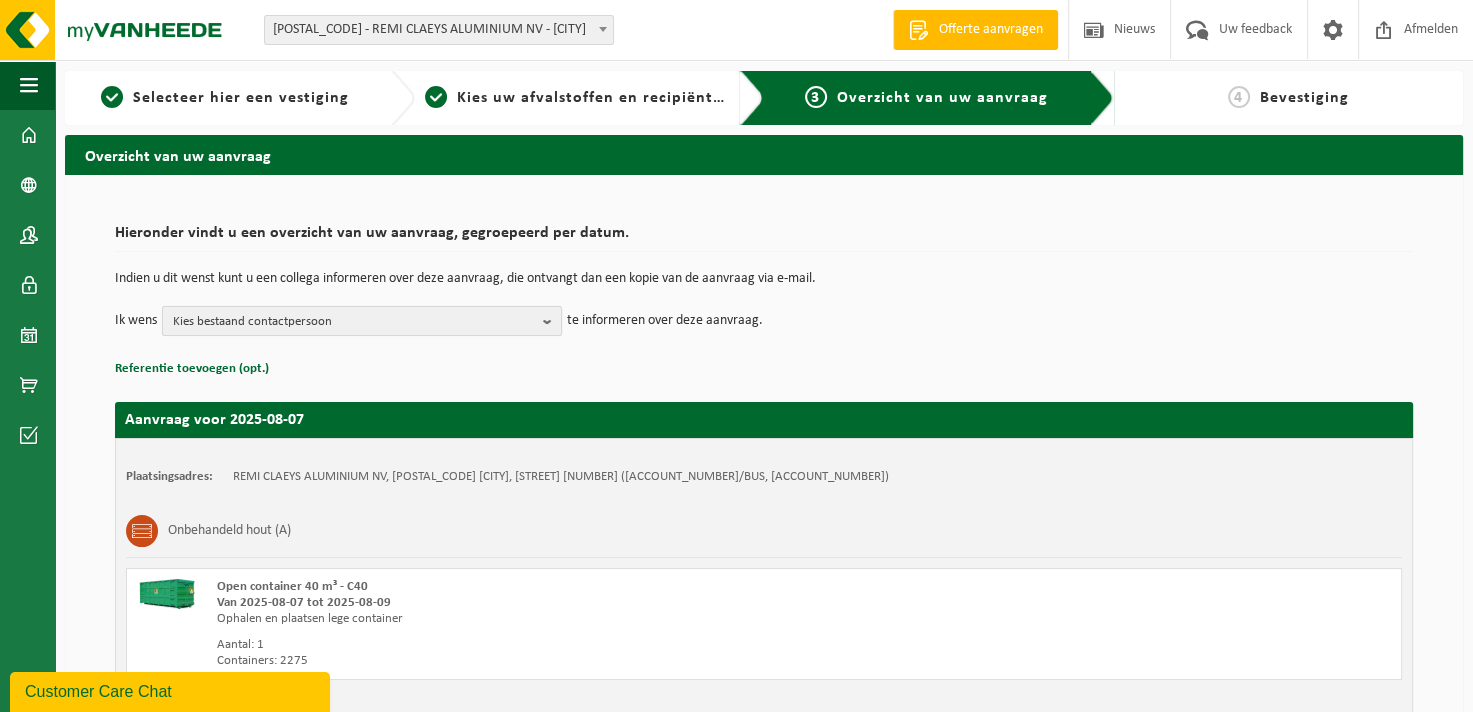 click at bounding box center (552, 321) 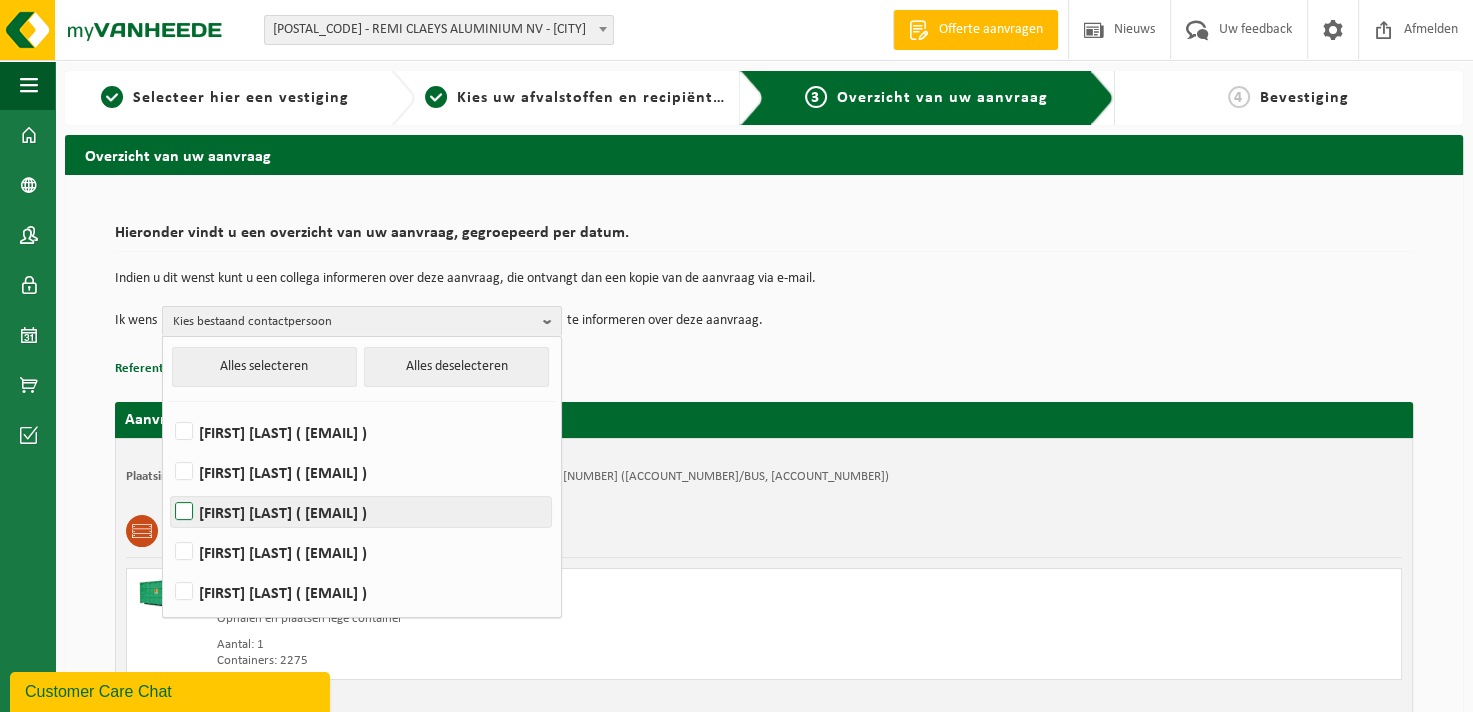 click on "[FIRST] [LAST] ( [EMAIL] )" at bounding box center (361, 512) 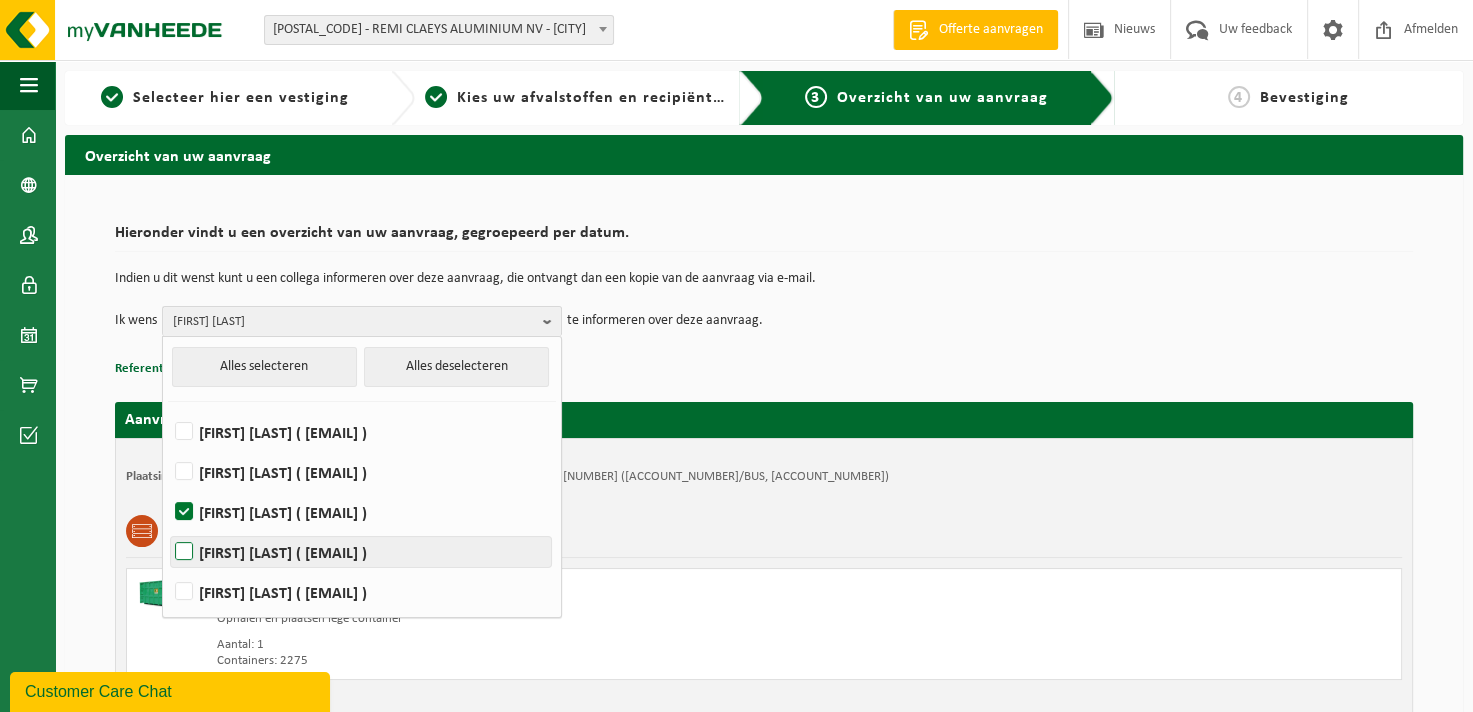 click on "[FIRST] [LAST] ( [EMAIL] )" at bounding box center (361, 552) 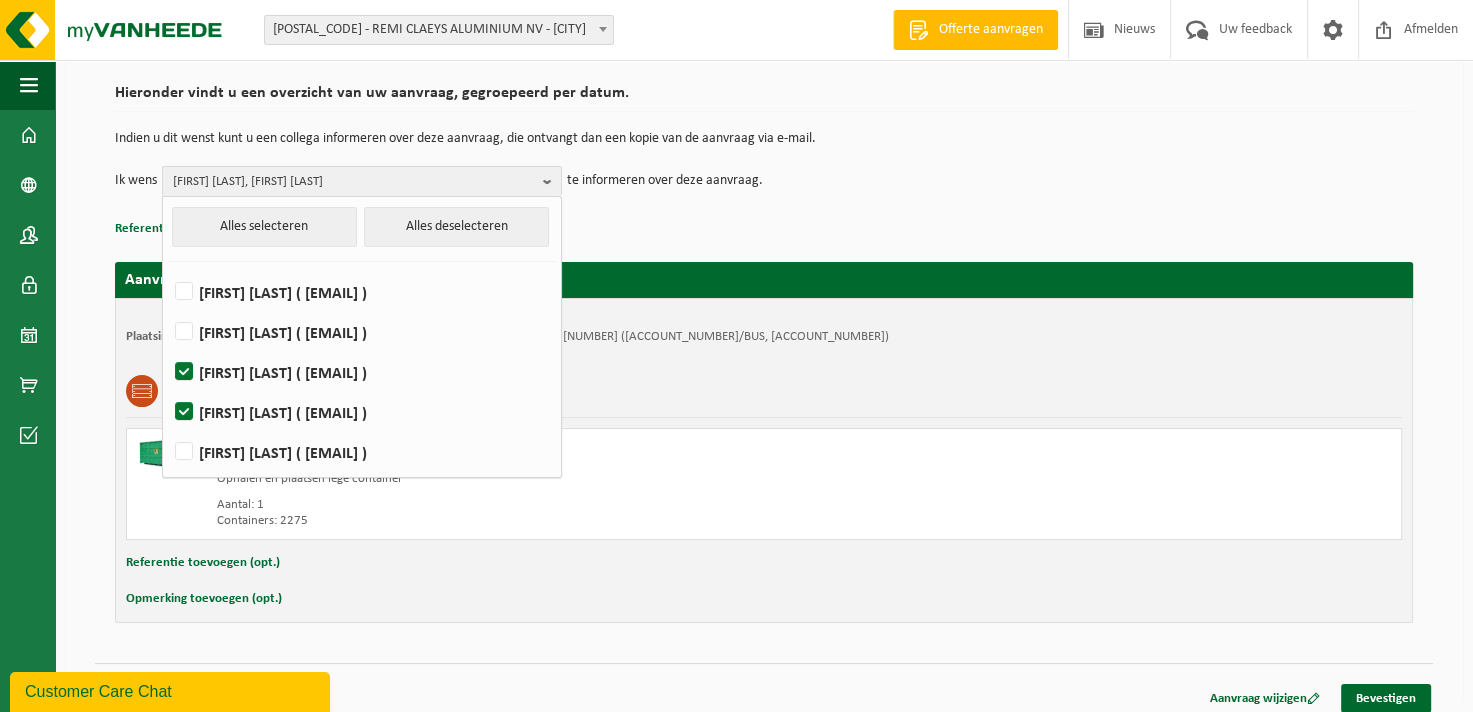 scroll, scrollTop: 150, scrollLeft: 0, axis: vertical 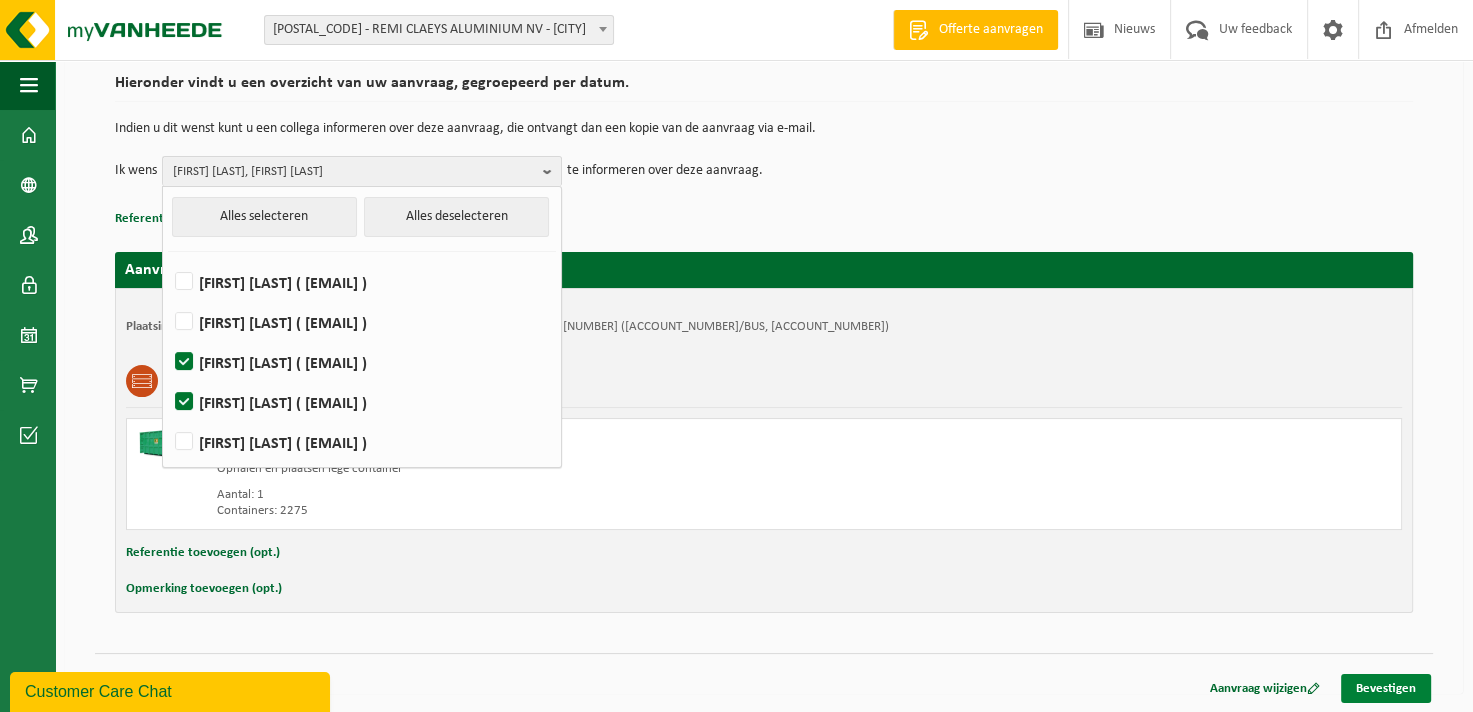click on "Bevestigen" at bounding box center [1386, 688] 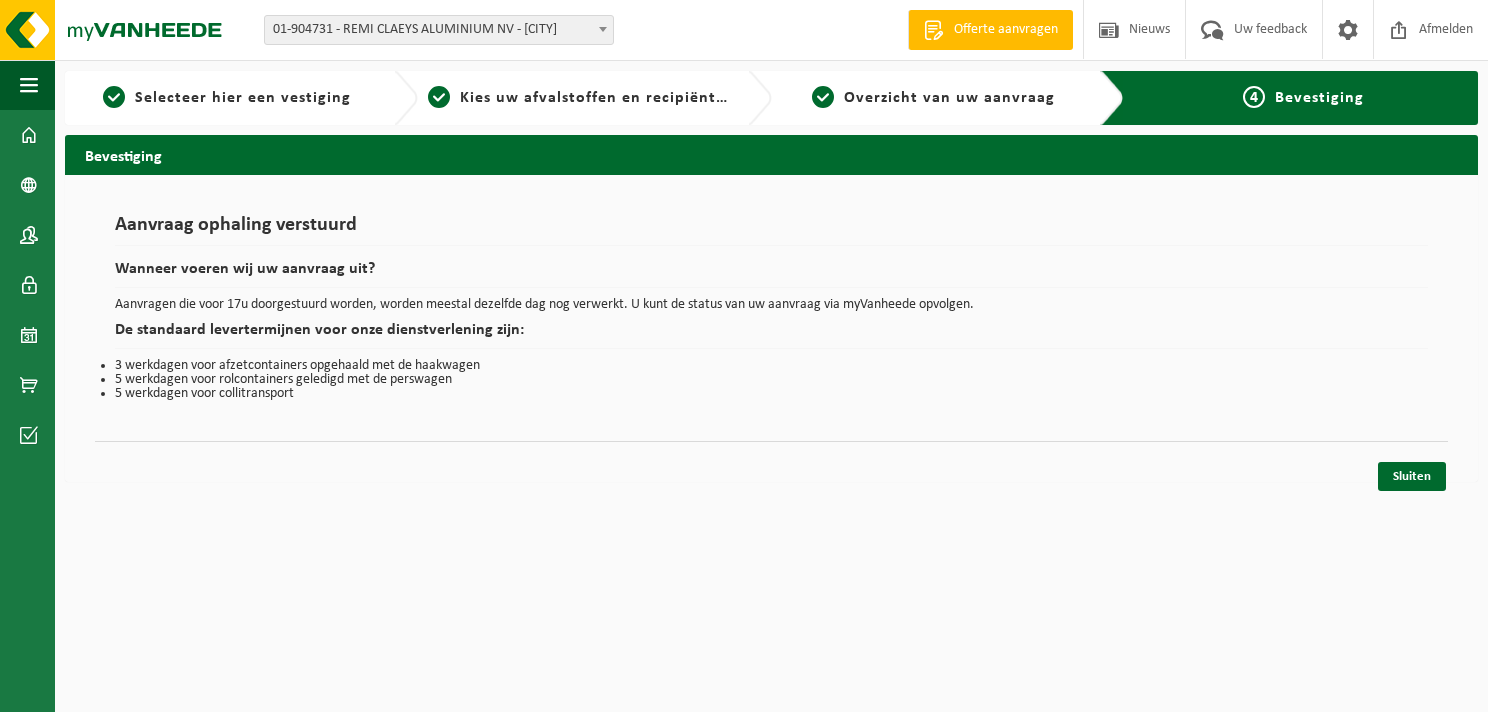 scroll, scrollTop: 0, scrollLeft: 0, axis: both 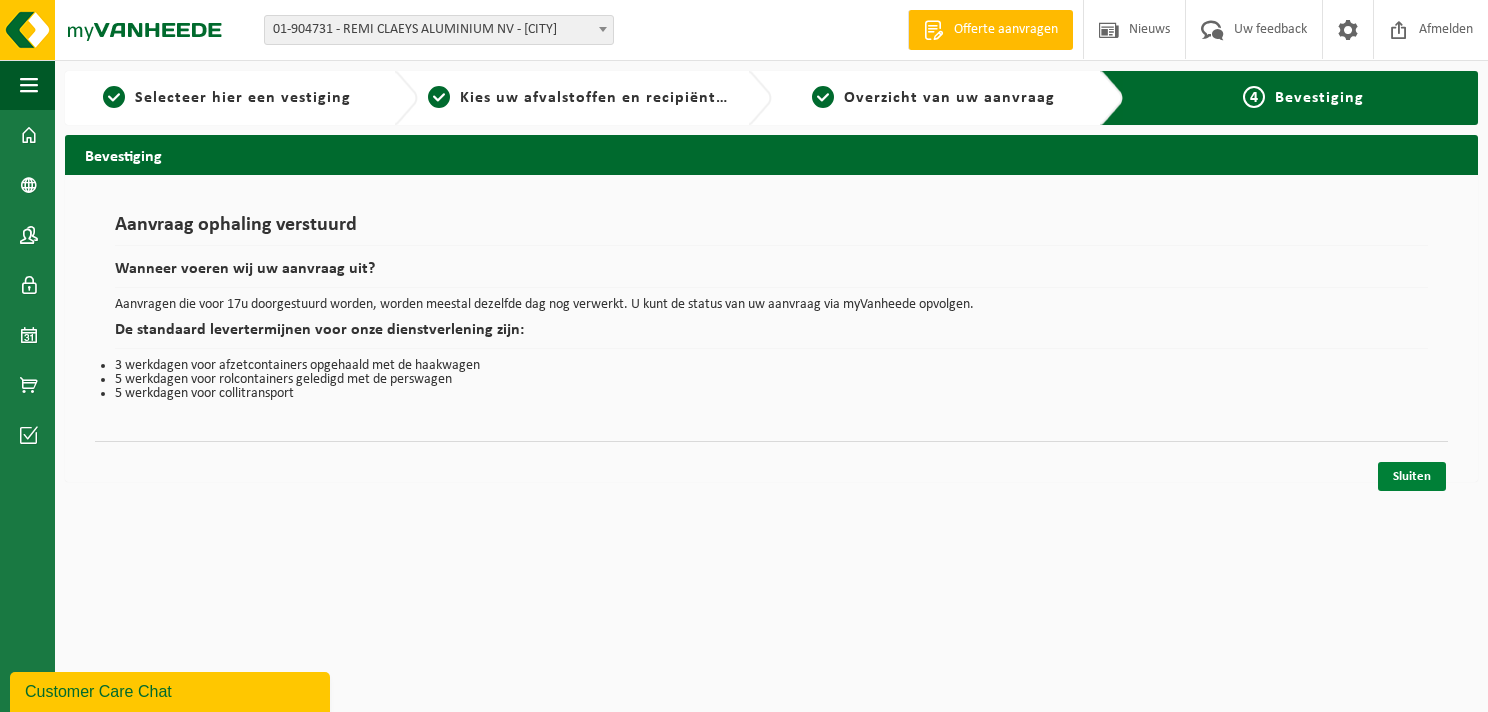 click on "Sluiten" at bounding box center (1412, 476) 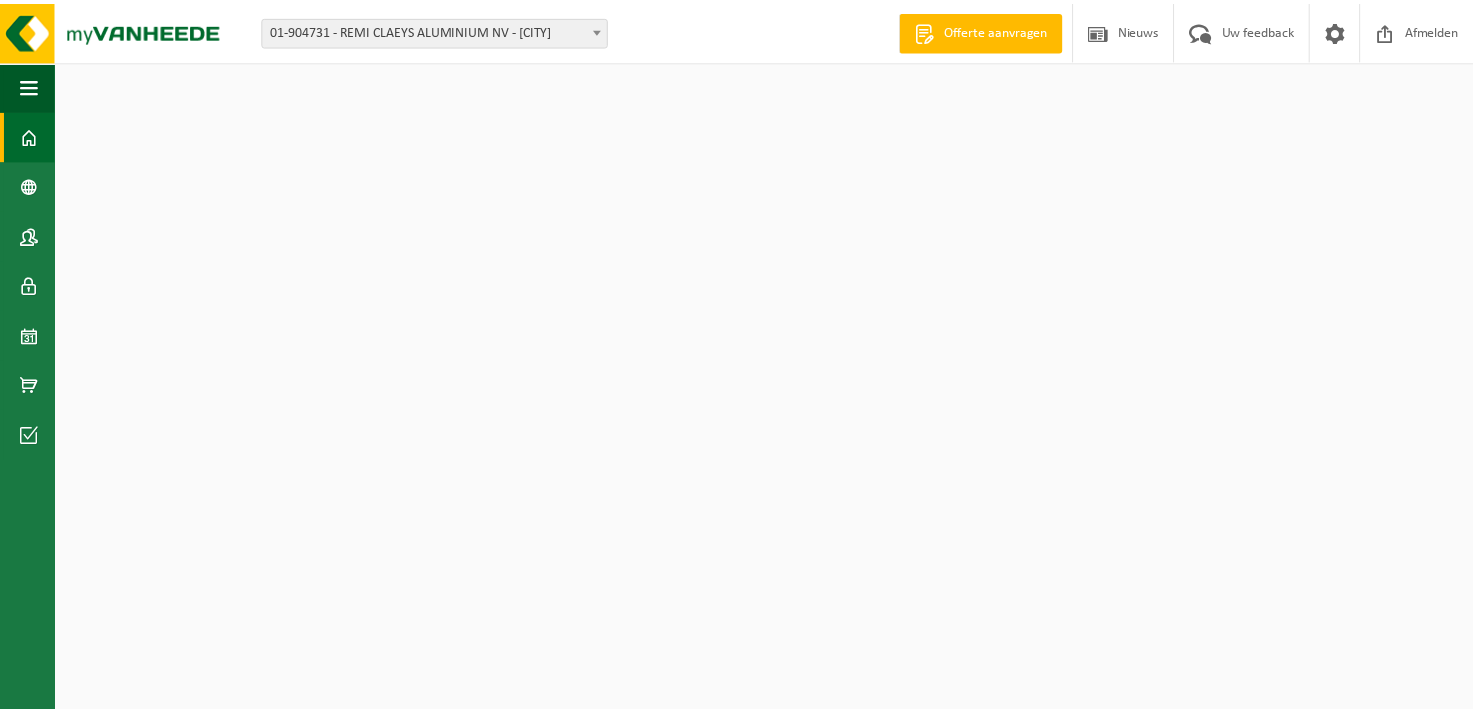 scroll, scrollTop: 0, scrollLeft: 0, axis: both 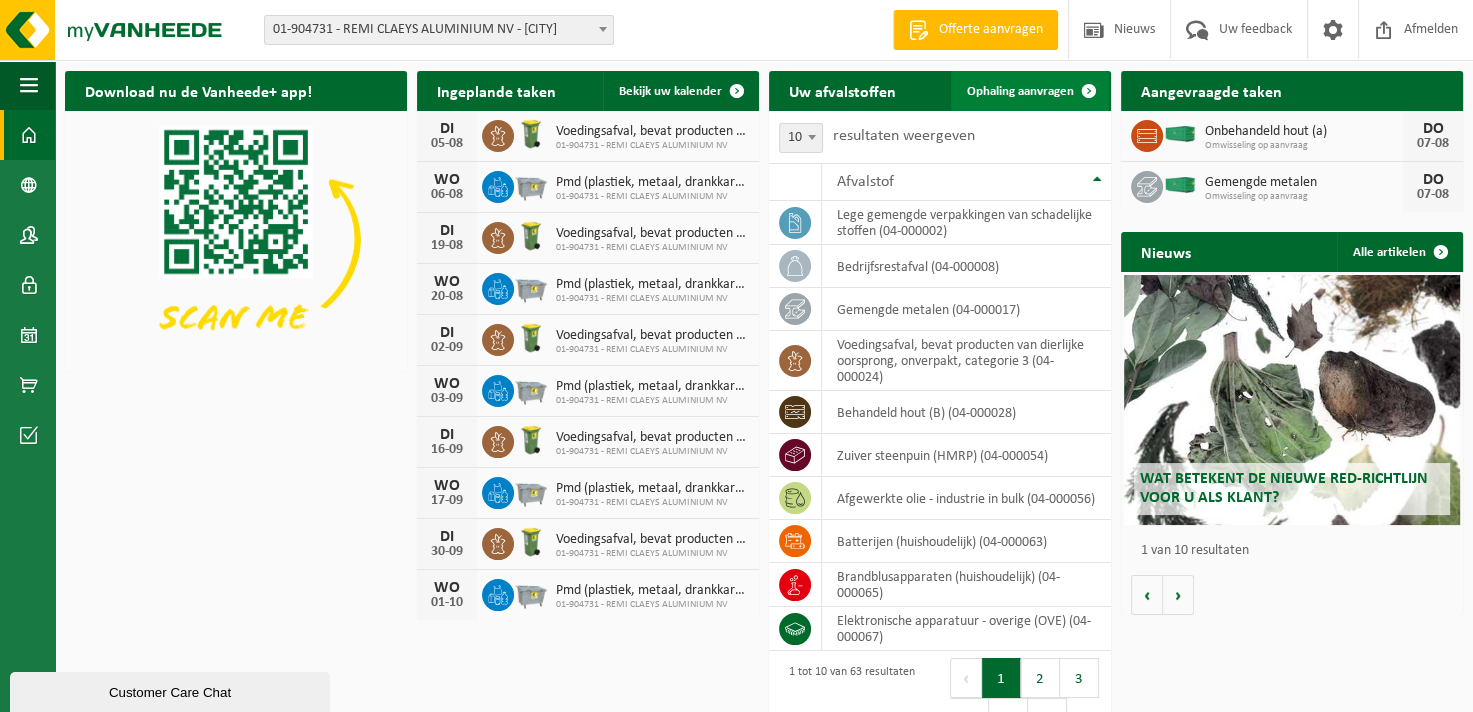 click on "Ophaling aanvragen" at bounding box center (1020, 91) 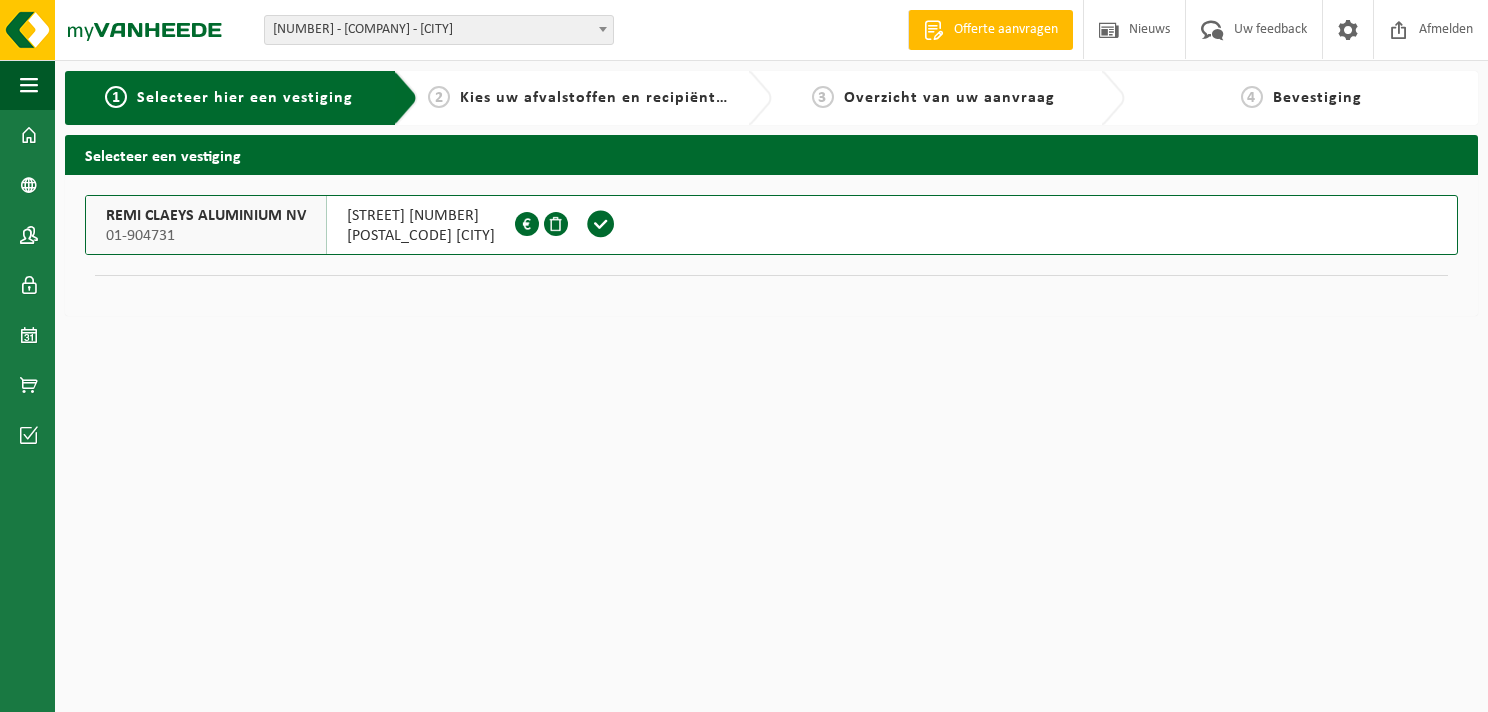 scroll, scrollTop: 0, scrollLeft: 0, axis: both 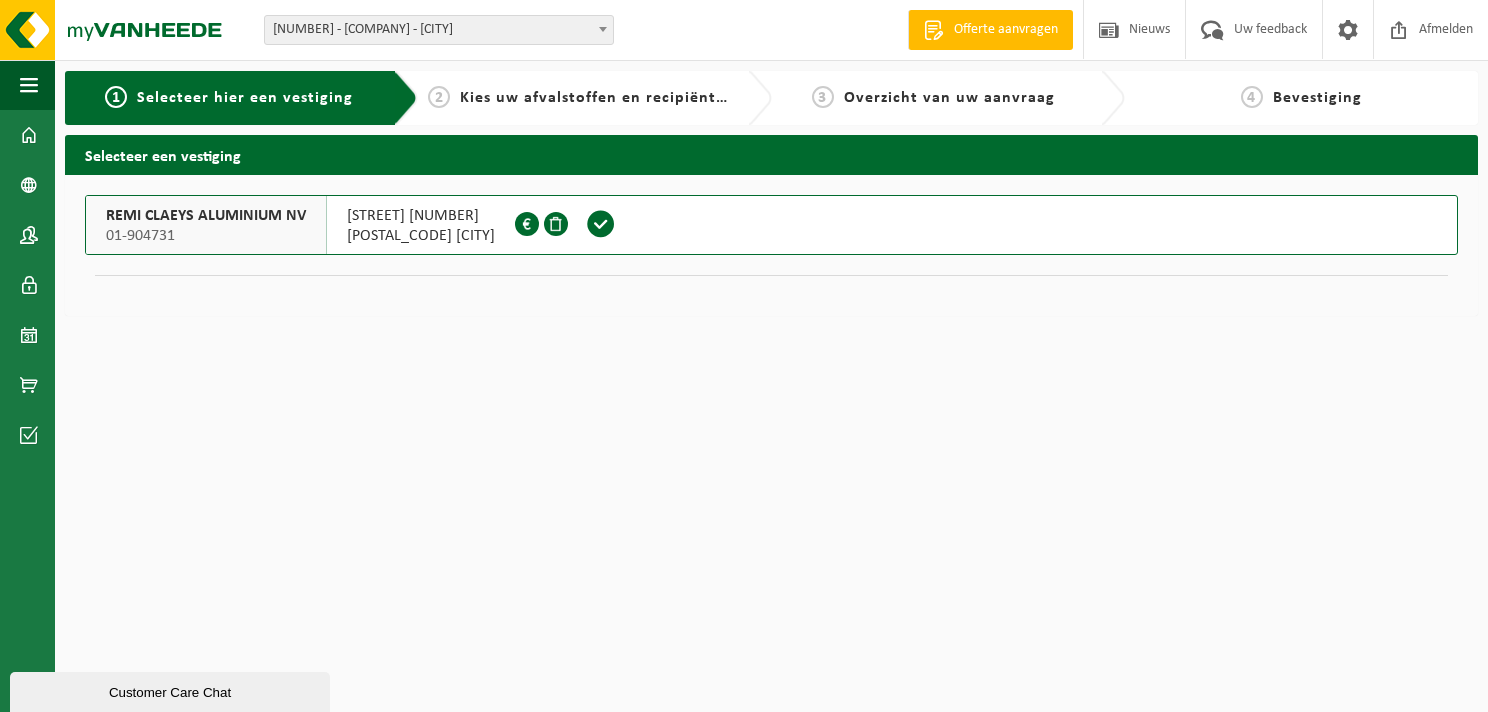 click on "REMI CLAEYS ALUMINIUM NV" at bounding box center (206, 216) 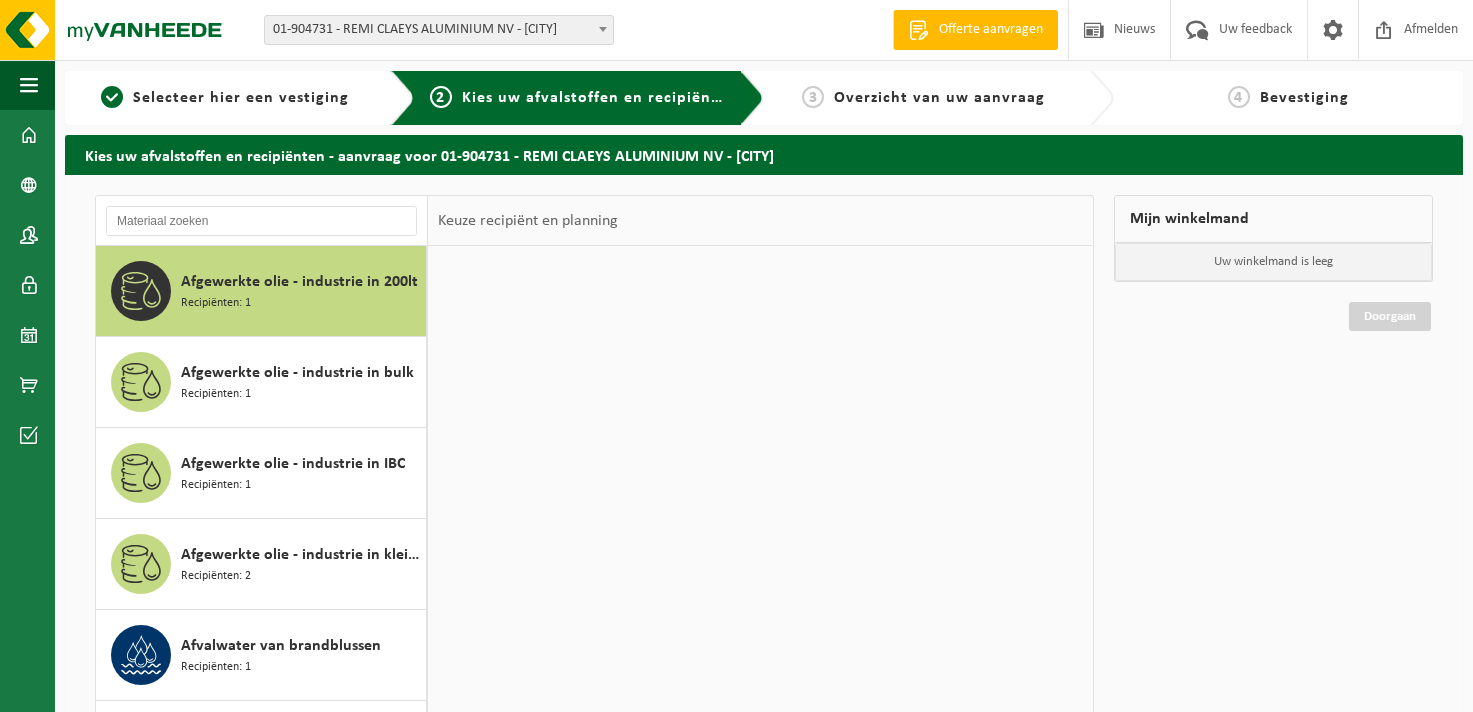 scroll, scrollTop: 0, scrollLeft: 0, axis: both 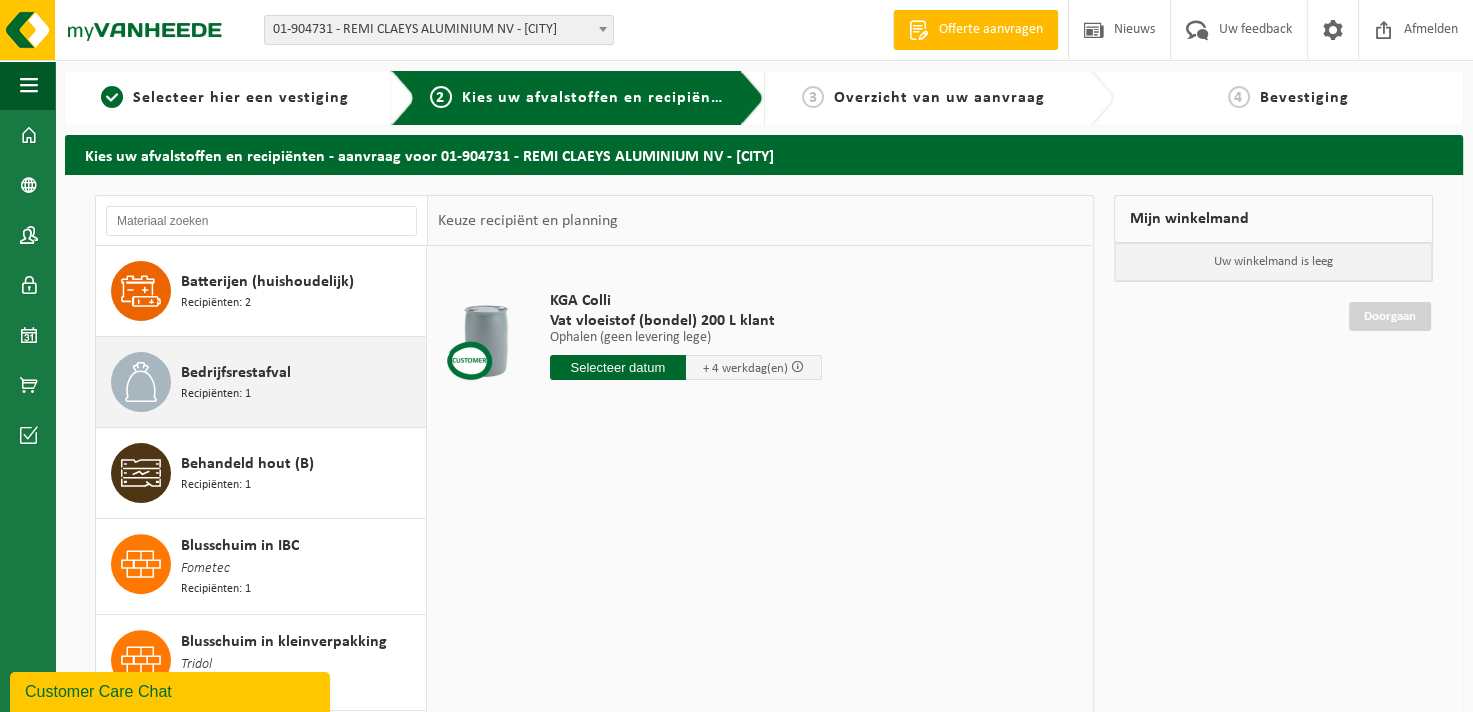click on "Bedrijfsrestafval" at bounding box center [236, 373] 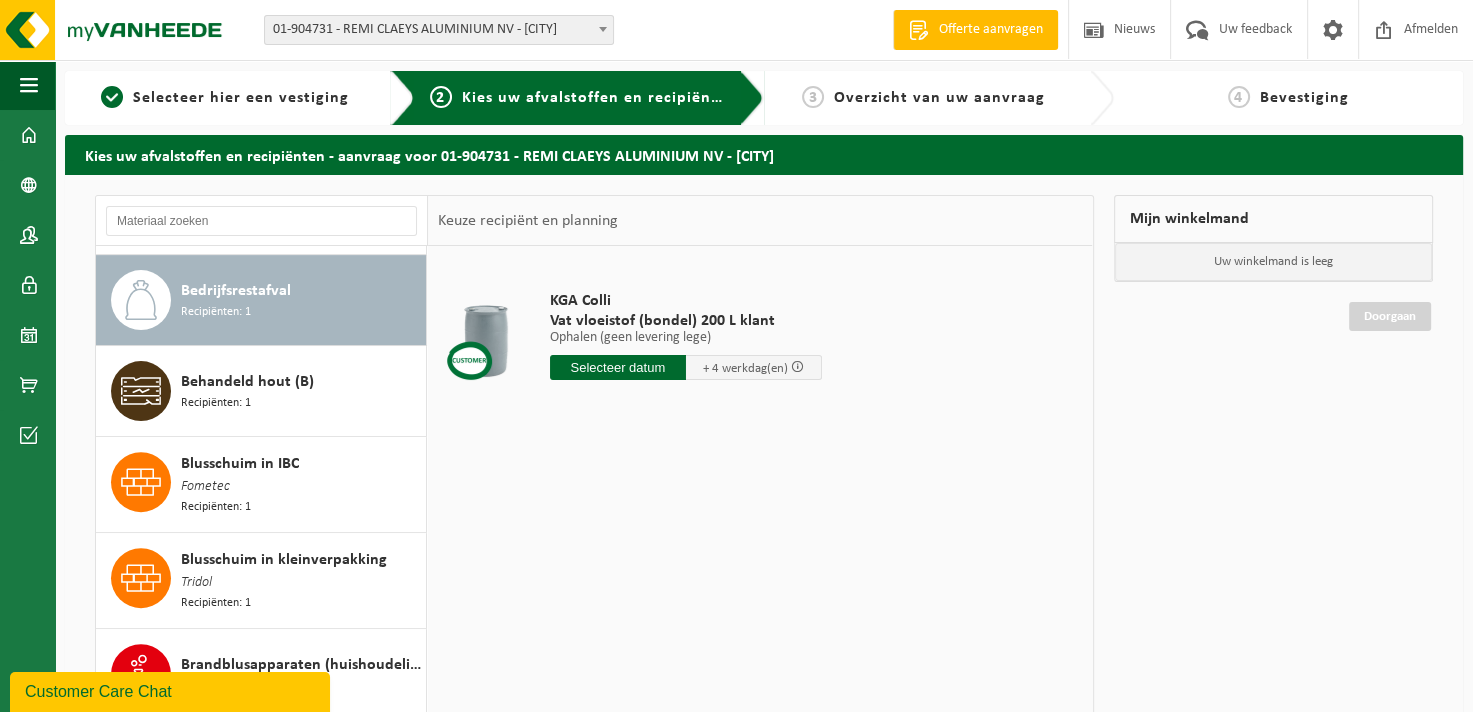 scroll, scrollTop: 726, scrollLeft: 0, axis: vertical 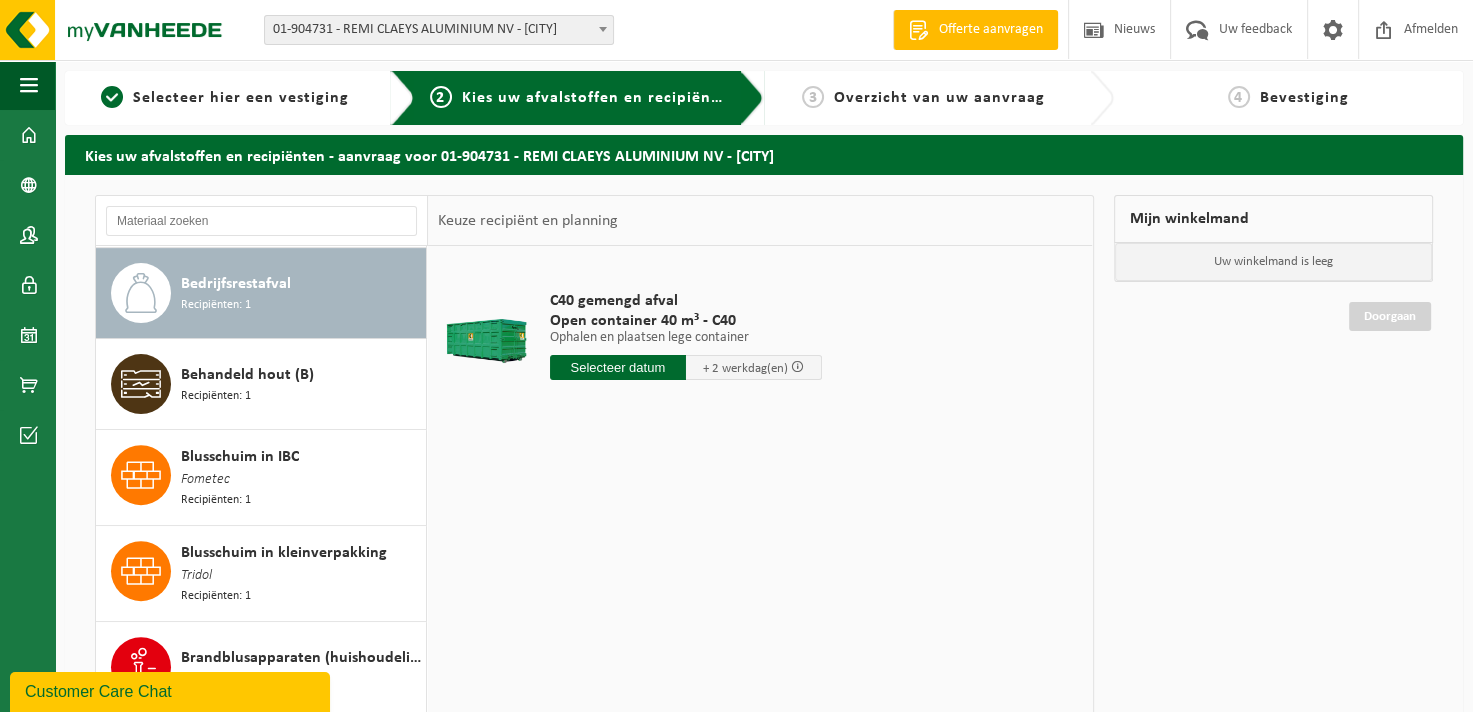 click at bounding box center [618, 367] 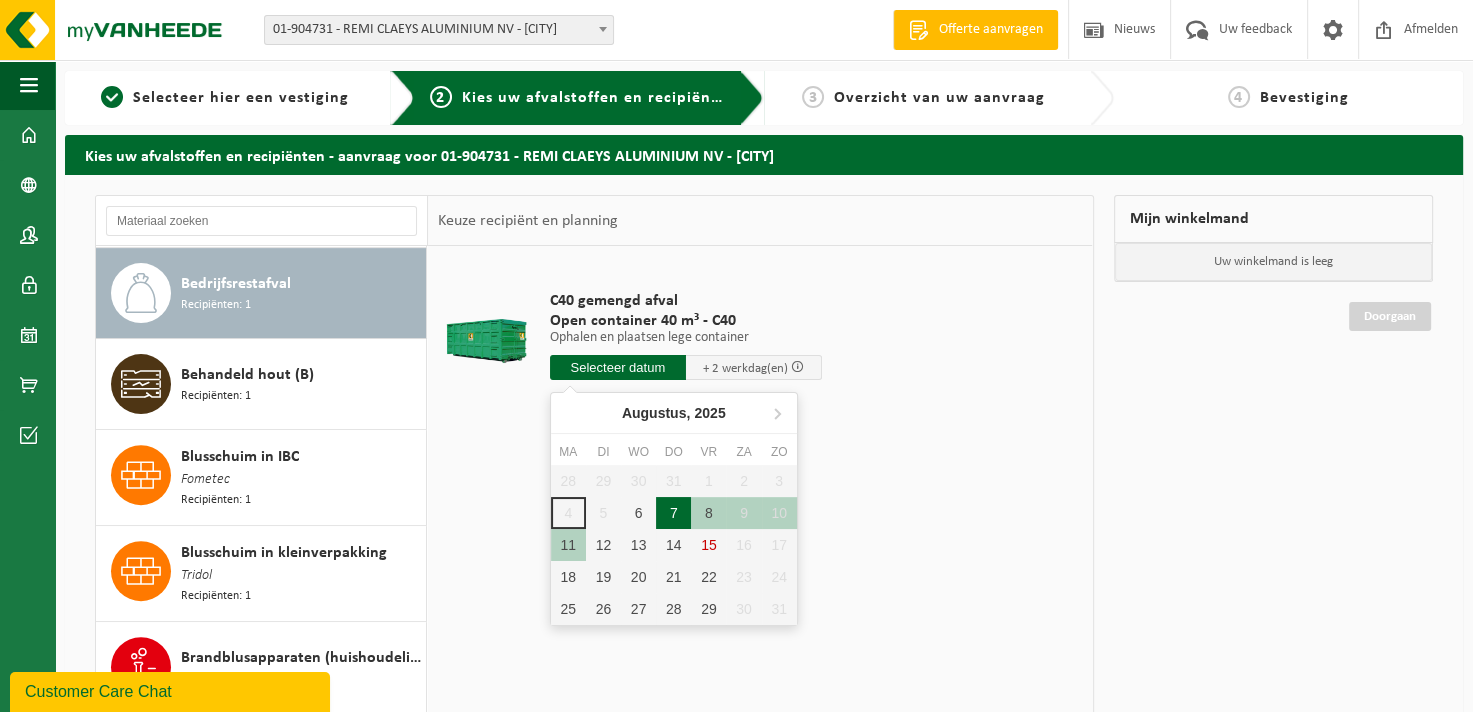 click on "7" at bounding box center [673, 513] 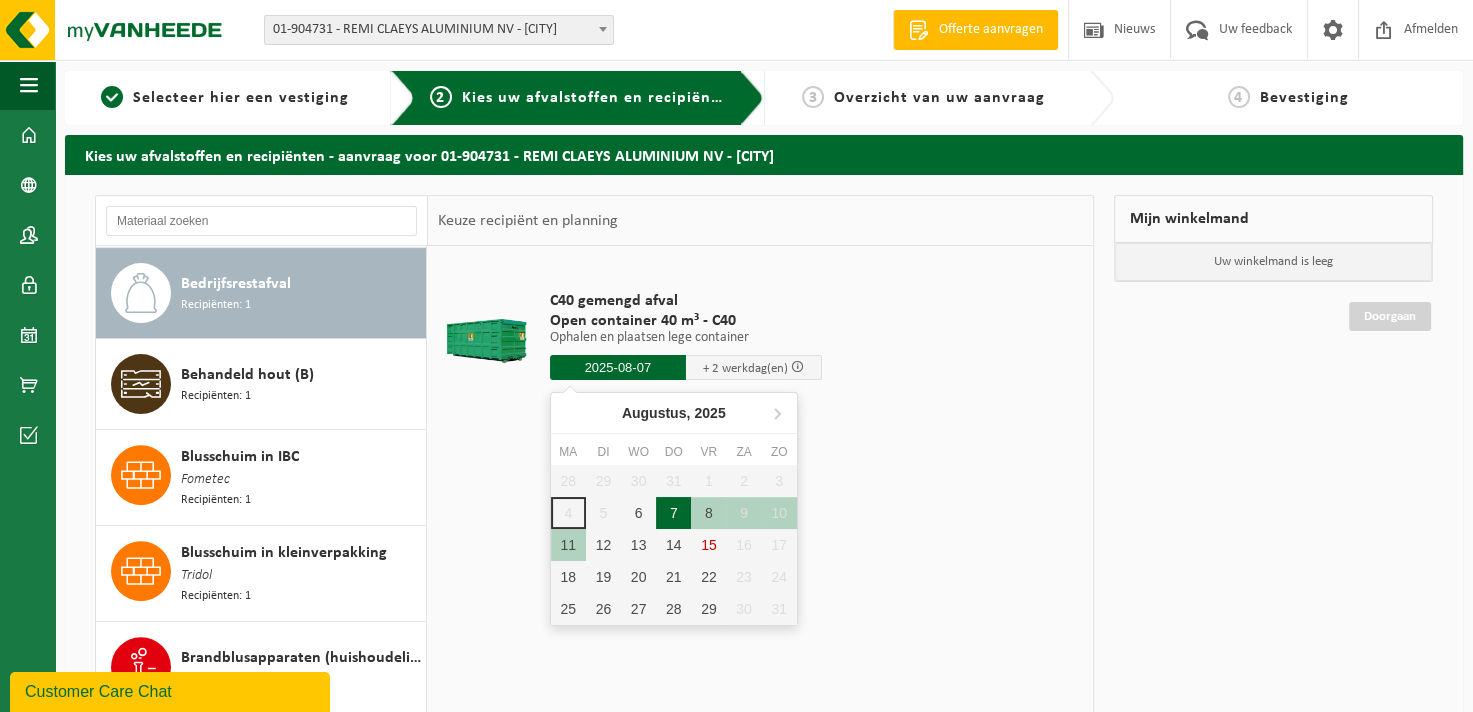 type on "Van 2025-08-07" 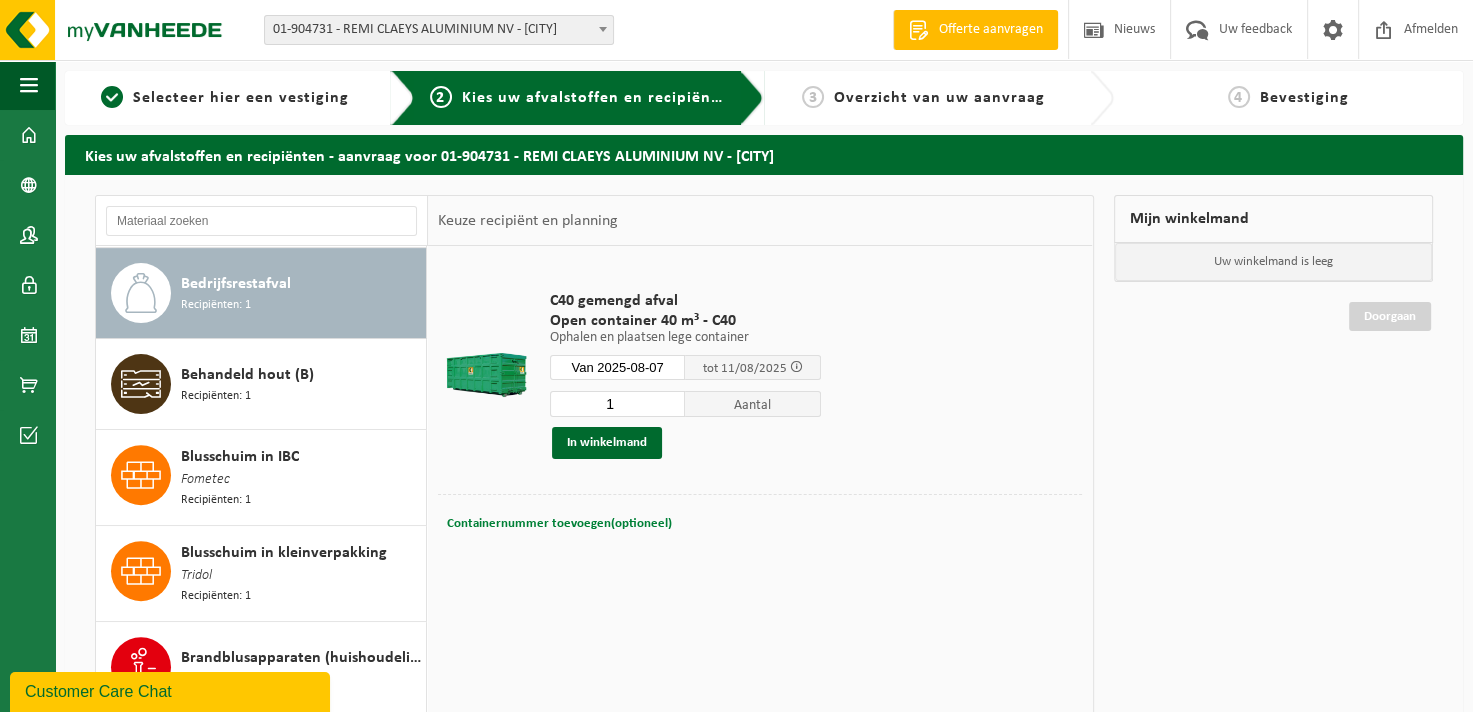 click on "Containernummer toevoegen(optioneel)" at bounding box center (559, 523) 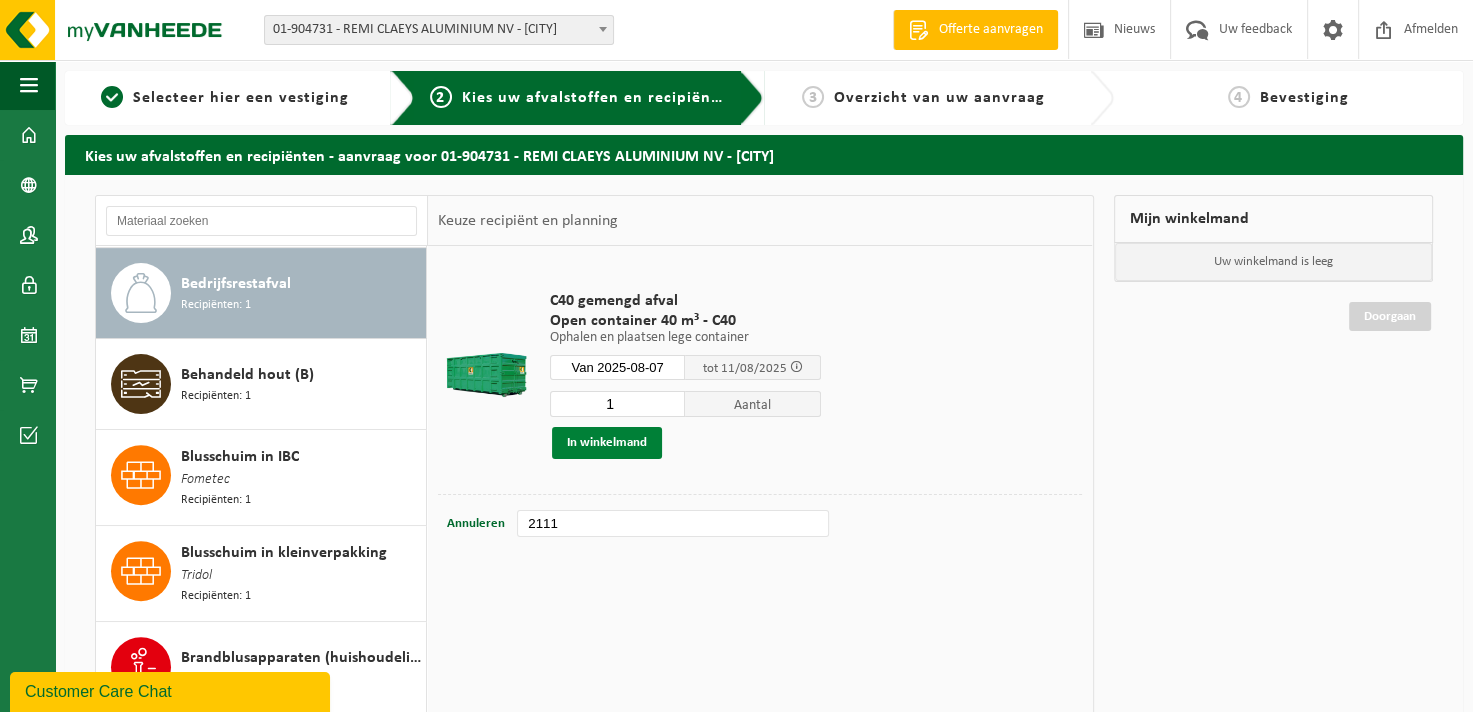 type on "2111" 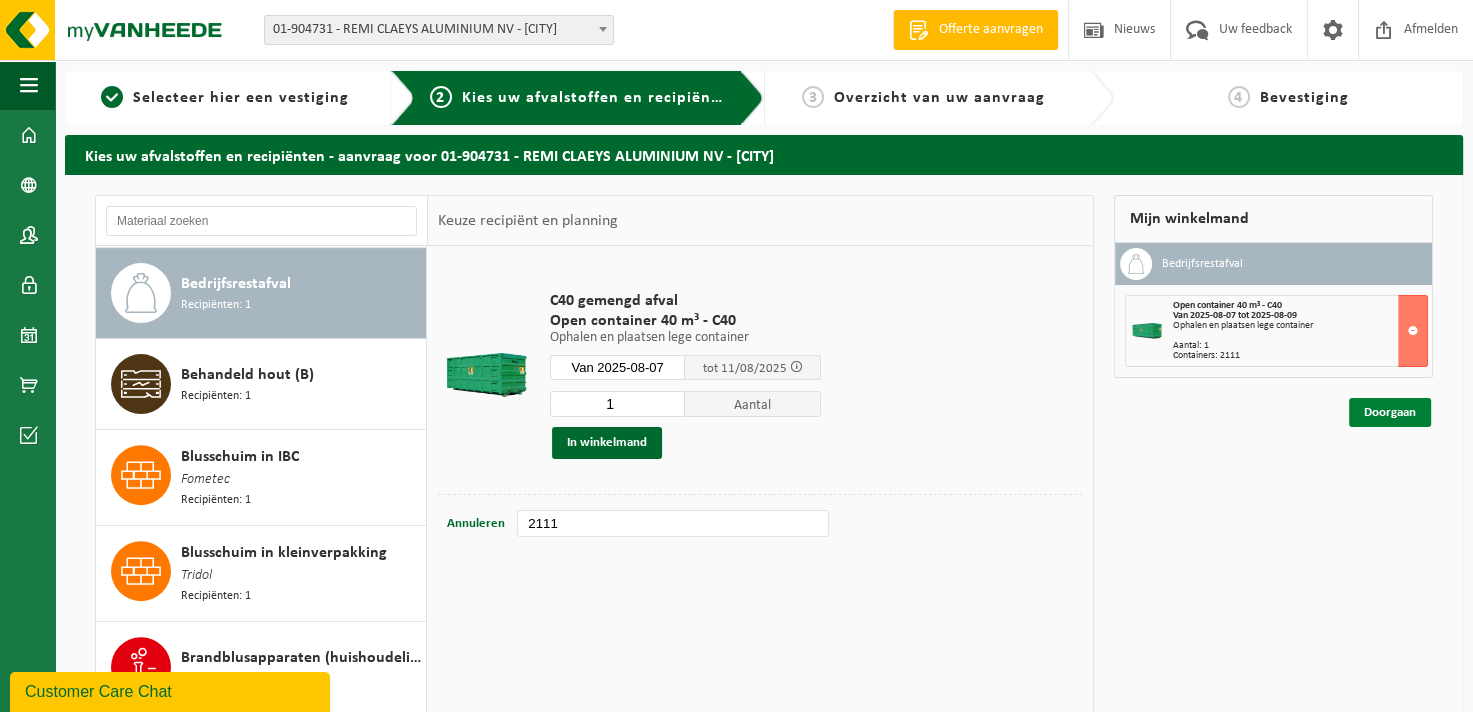 click on "Doorgaan" at bounding box center [1390, 412] 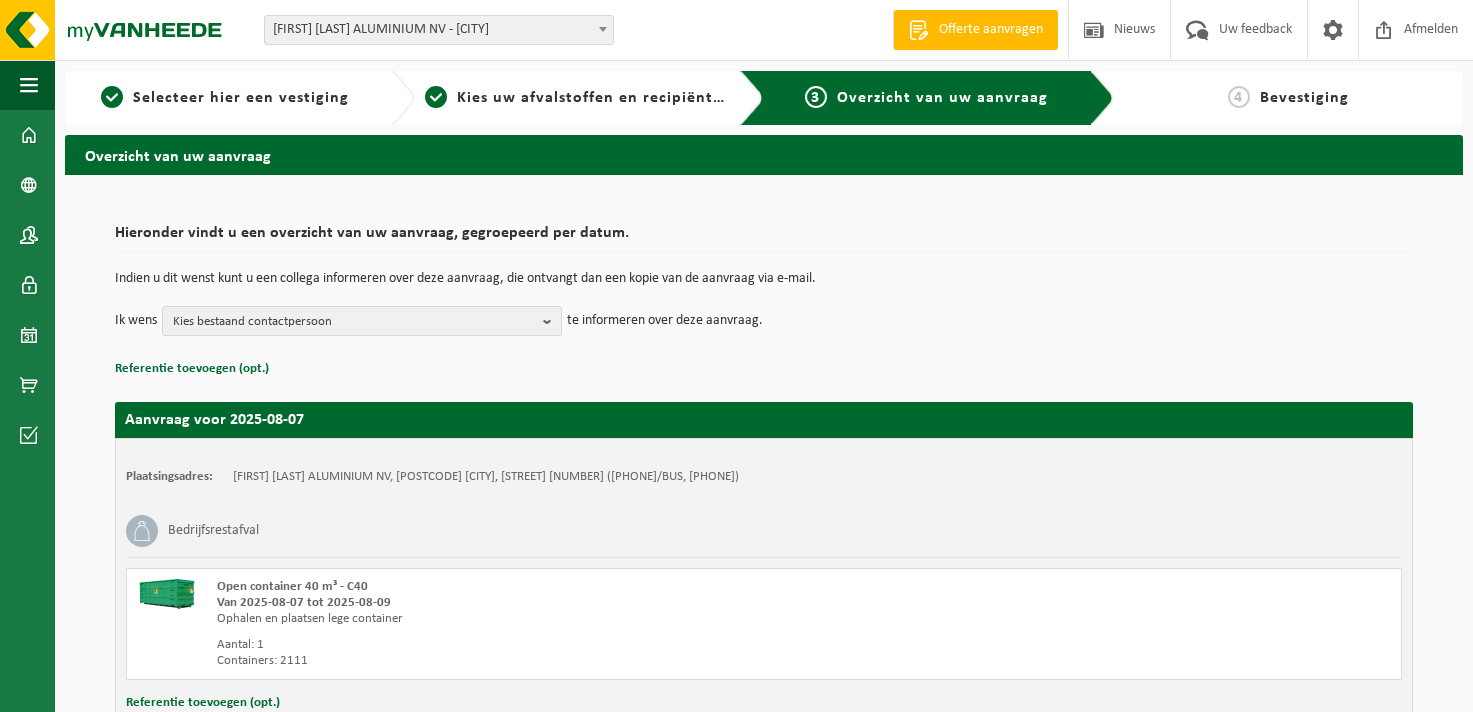 scroll, scrollTop: 0, scrollLeft: 0, axis: both 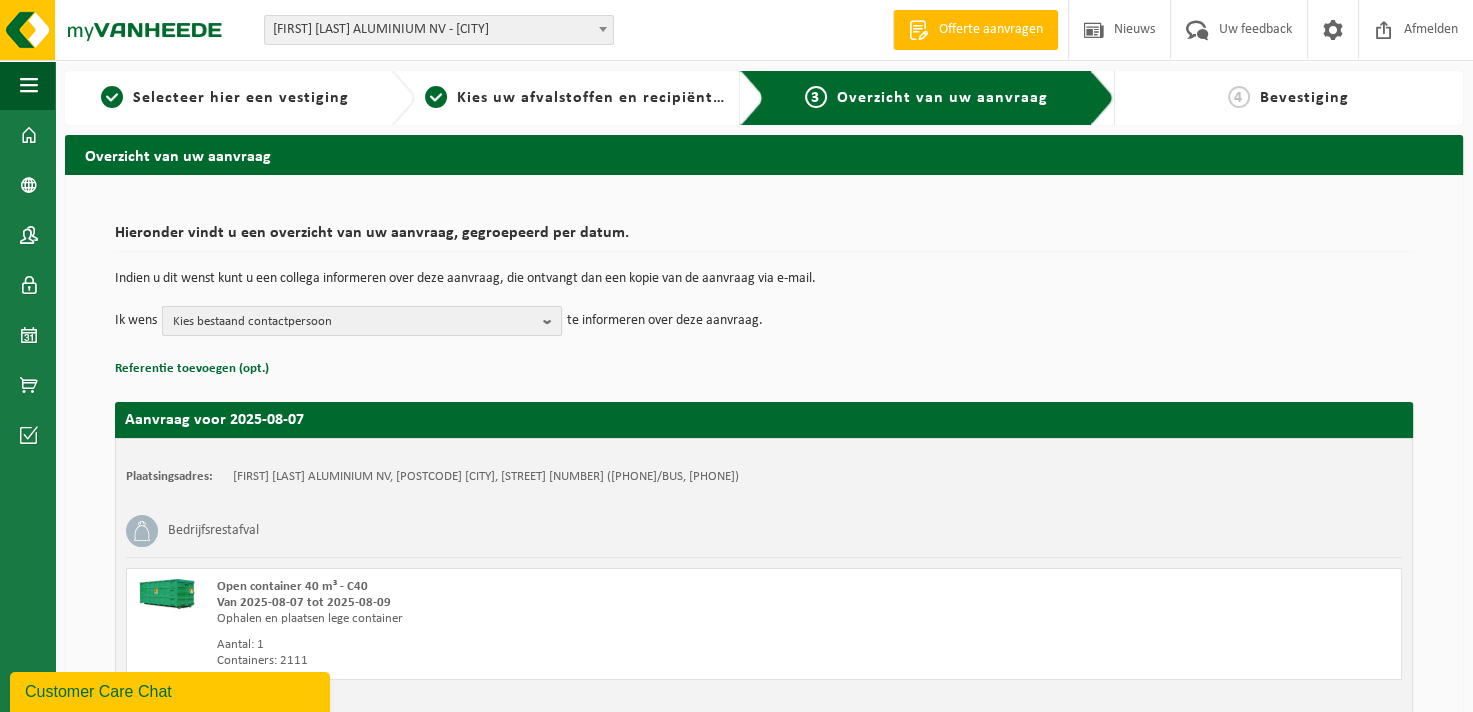 click at bounding box center [552, 321] 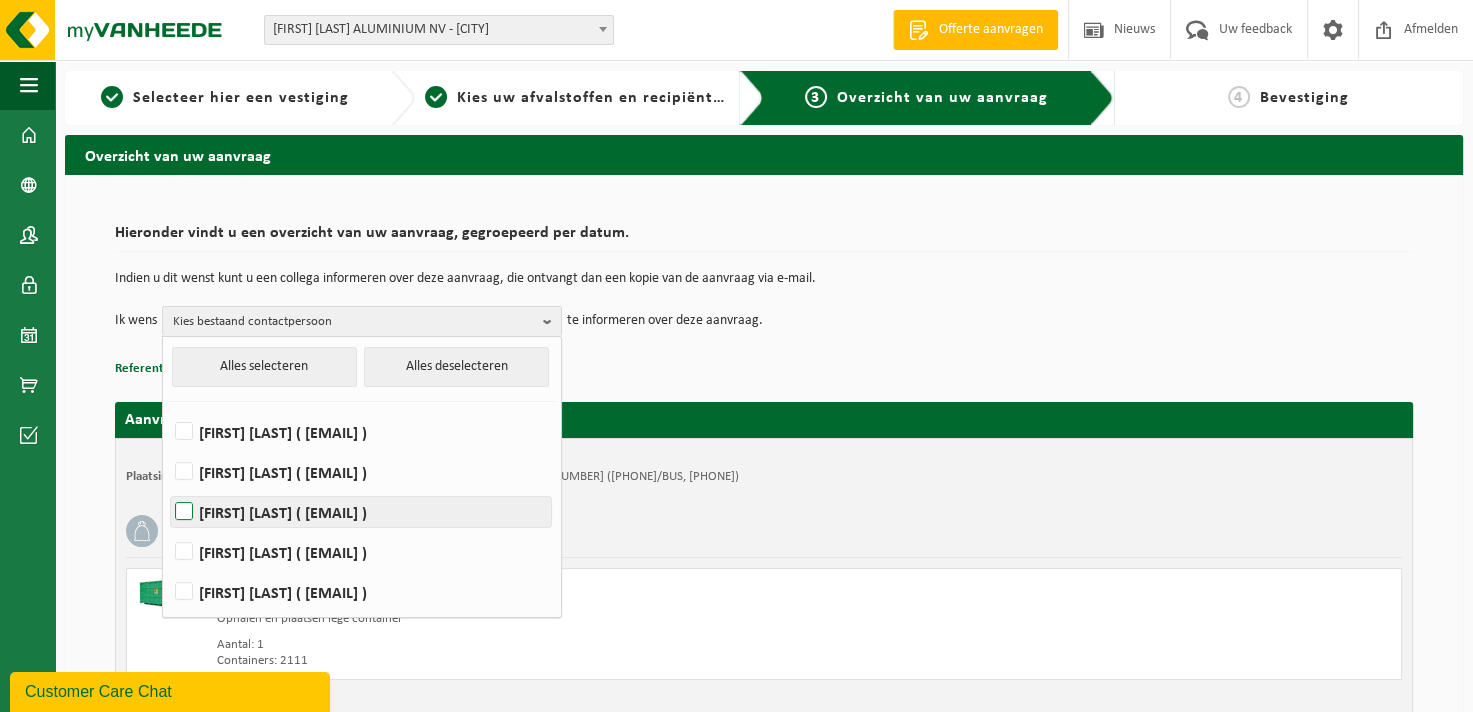 click on "Alexy Thomas ( alexy.thomas@hydro.com )" at bounding box center [361, 512] 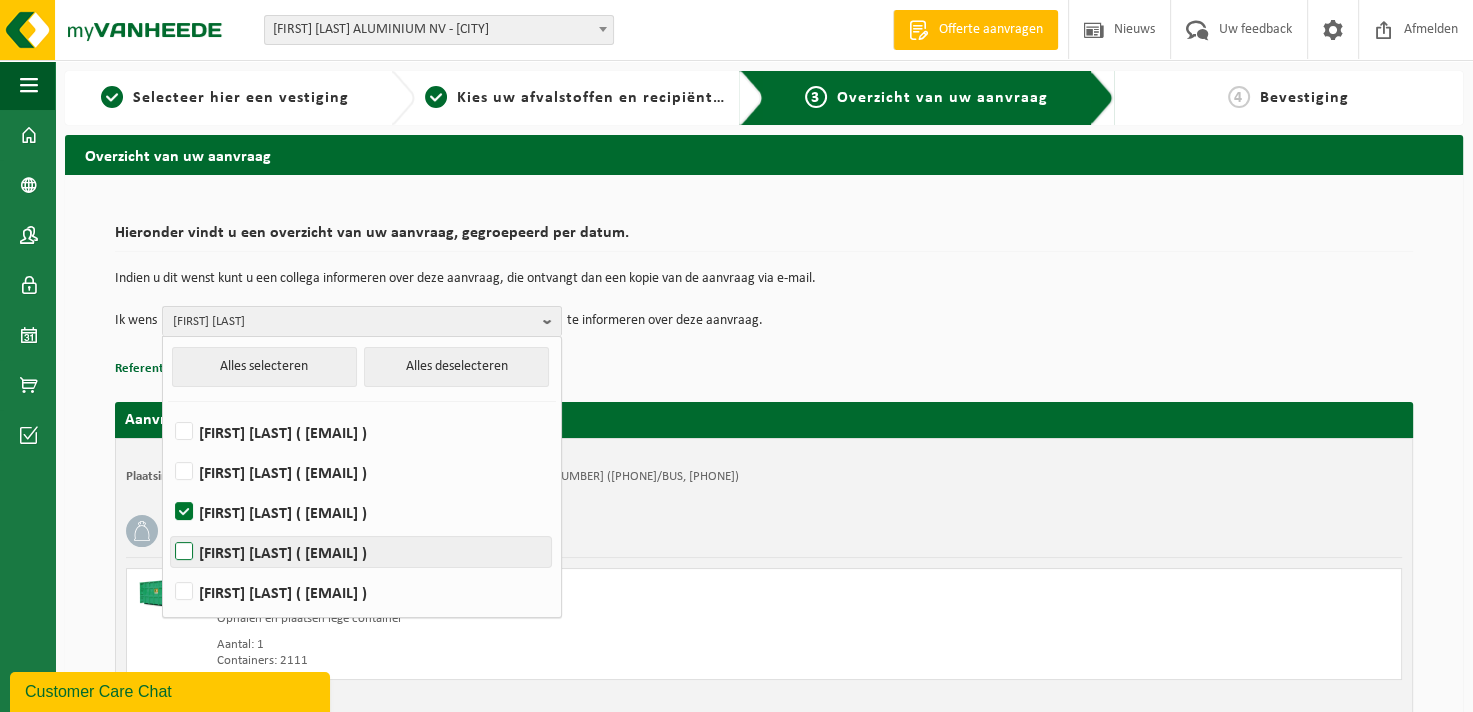 click on "EDDY VERMEERSCH ( eddy.vermeersch@vanheede.com )" at bounding box center [361, 552] 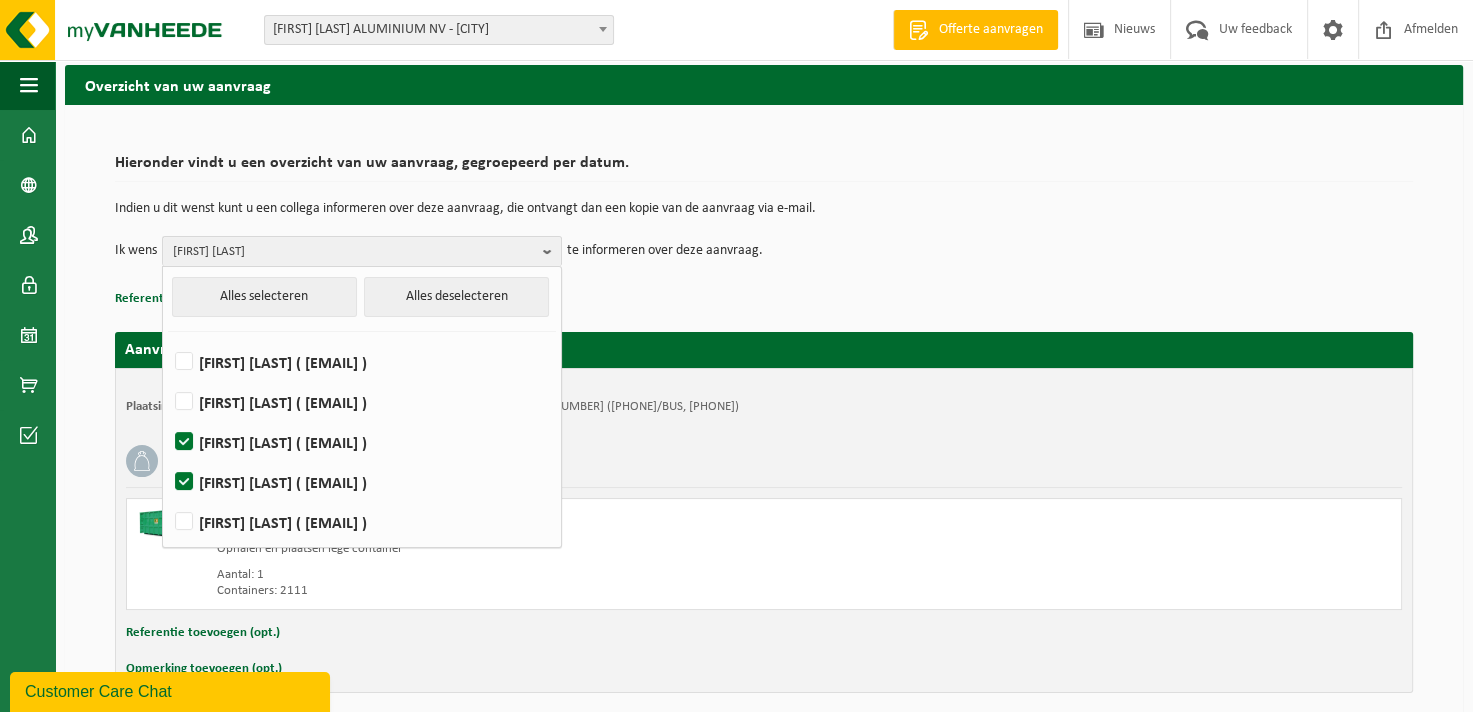 scroll, scrollTop: 150, scrollLeft: 0, axis: vertical 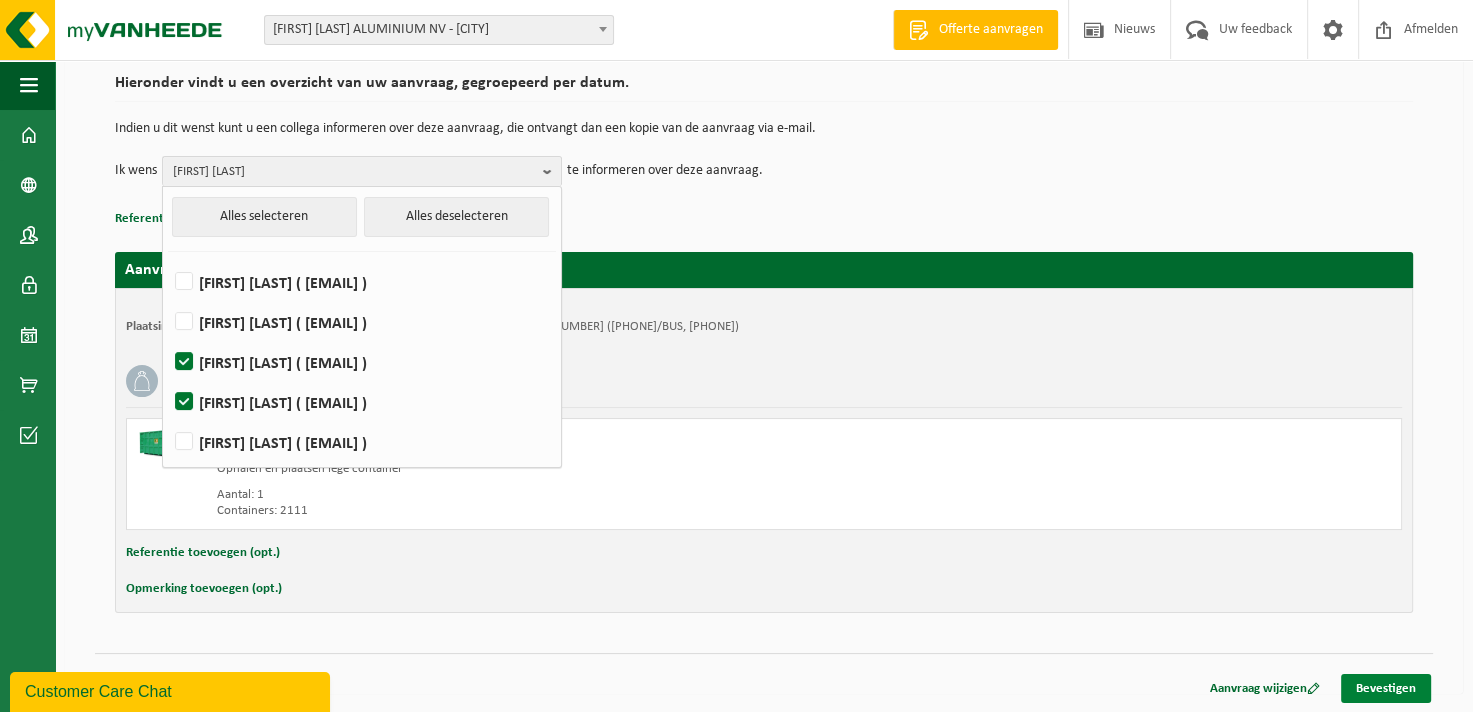 click on "Bevestigen" at bounding box center (1386, 688) 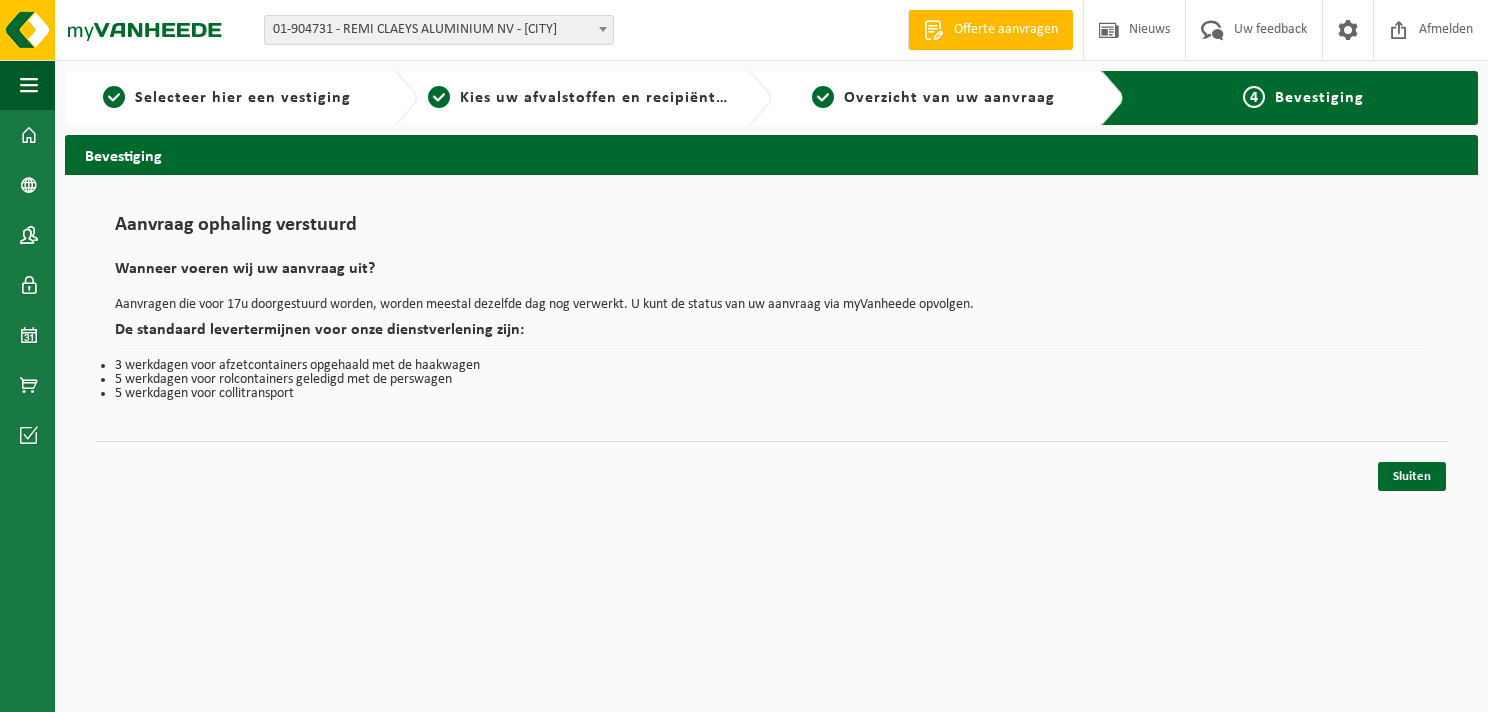 scroll, scrollTop: 0, scrollLeft: 0, axis: both 